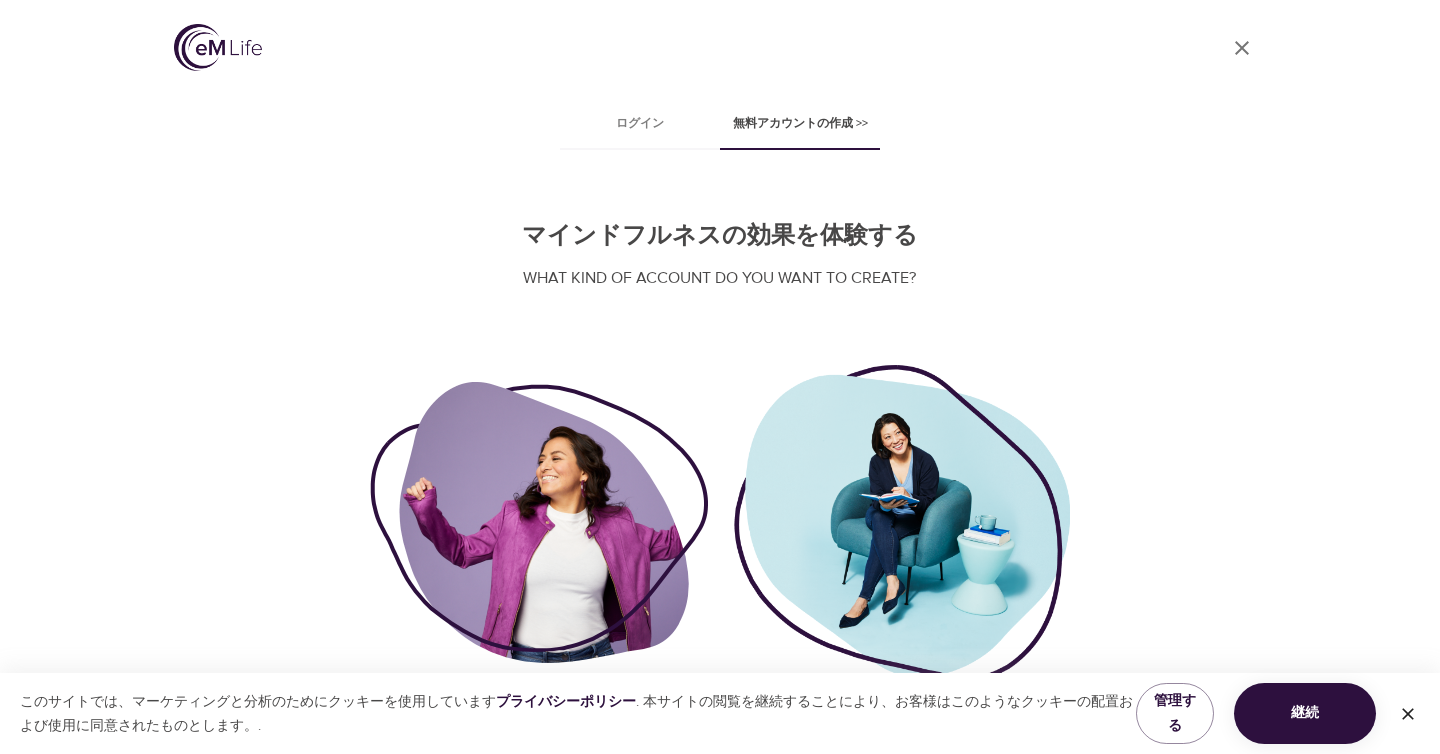scroll, scrollTop: 86, scrollLeft: 0, axis: vertical 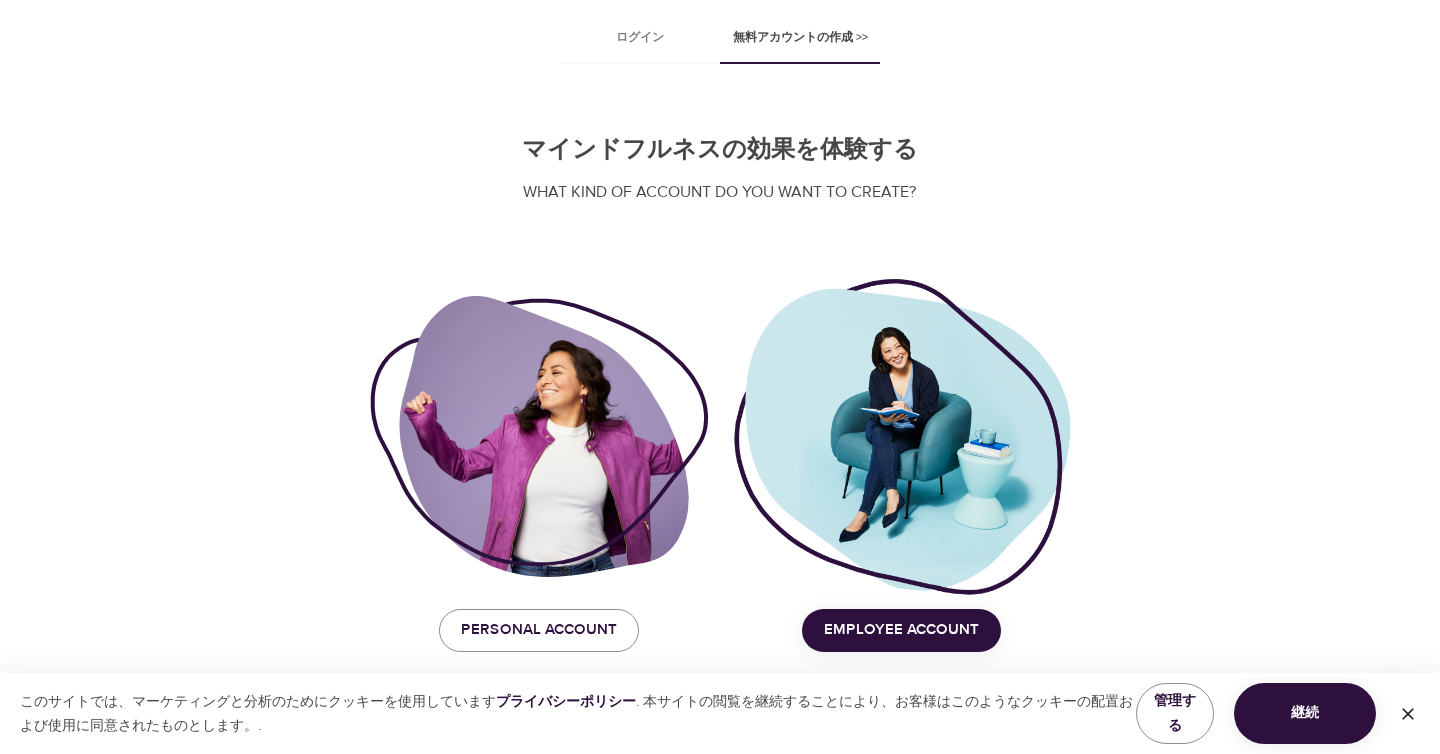 click at bounding box center [539, 436] 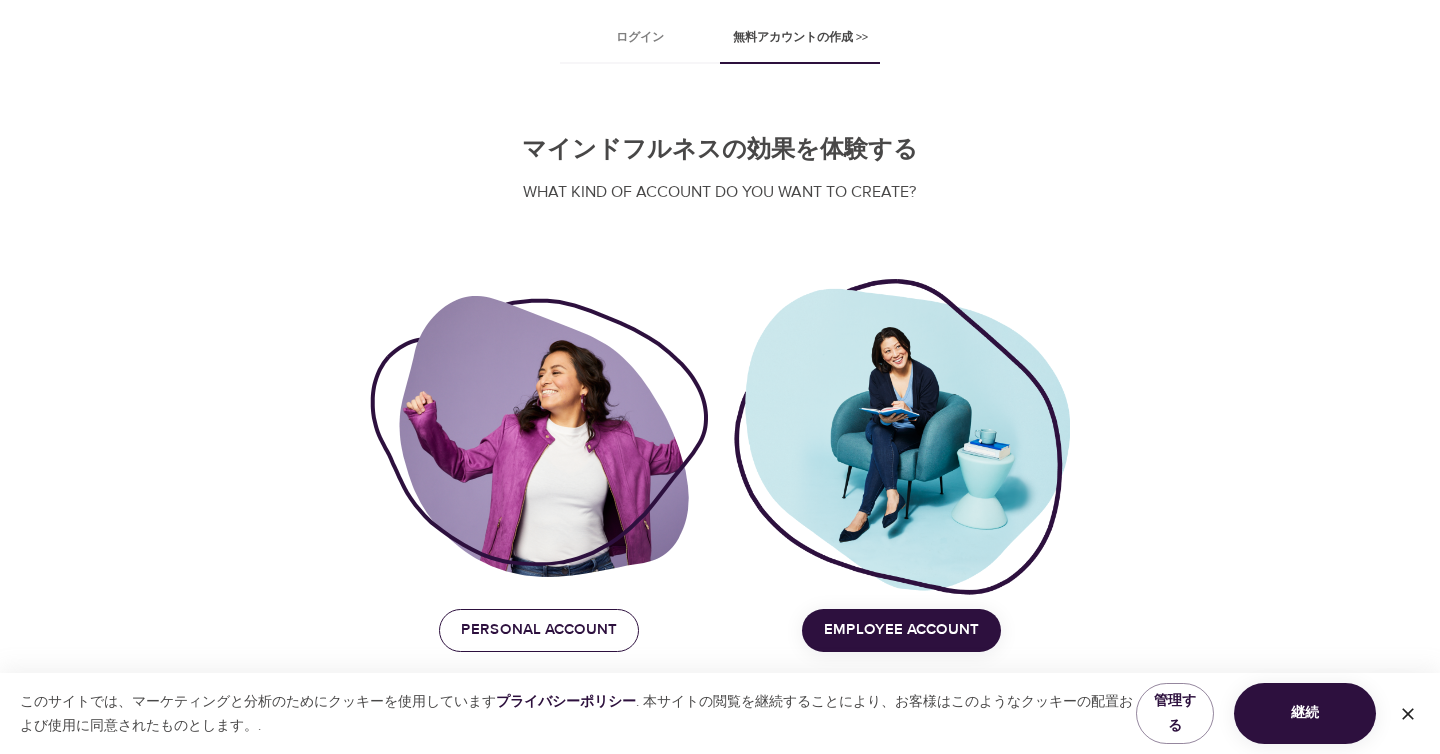 click on "PERSONAL ACCOUNT" at bounding box center [539, 630] 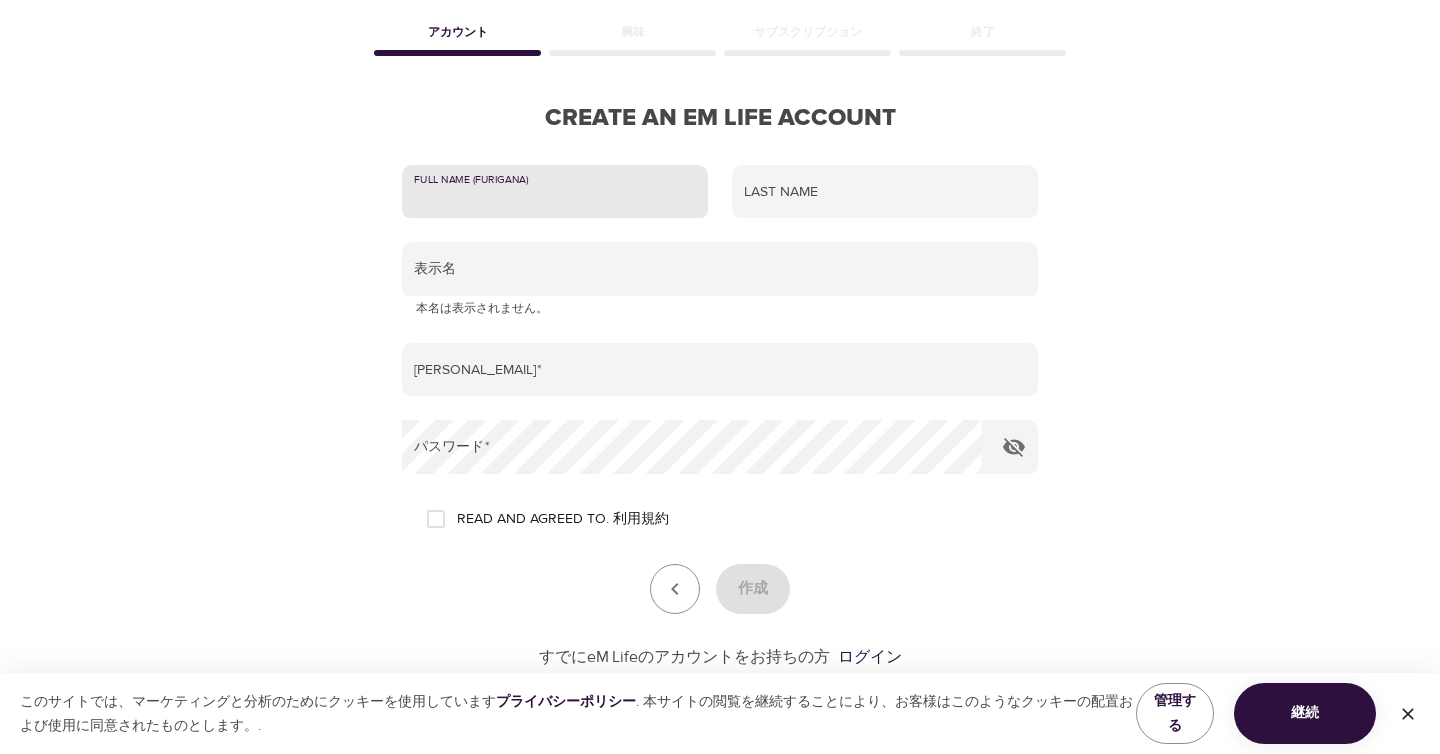 click at bounding box center [555, 192] 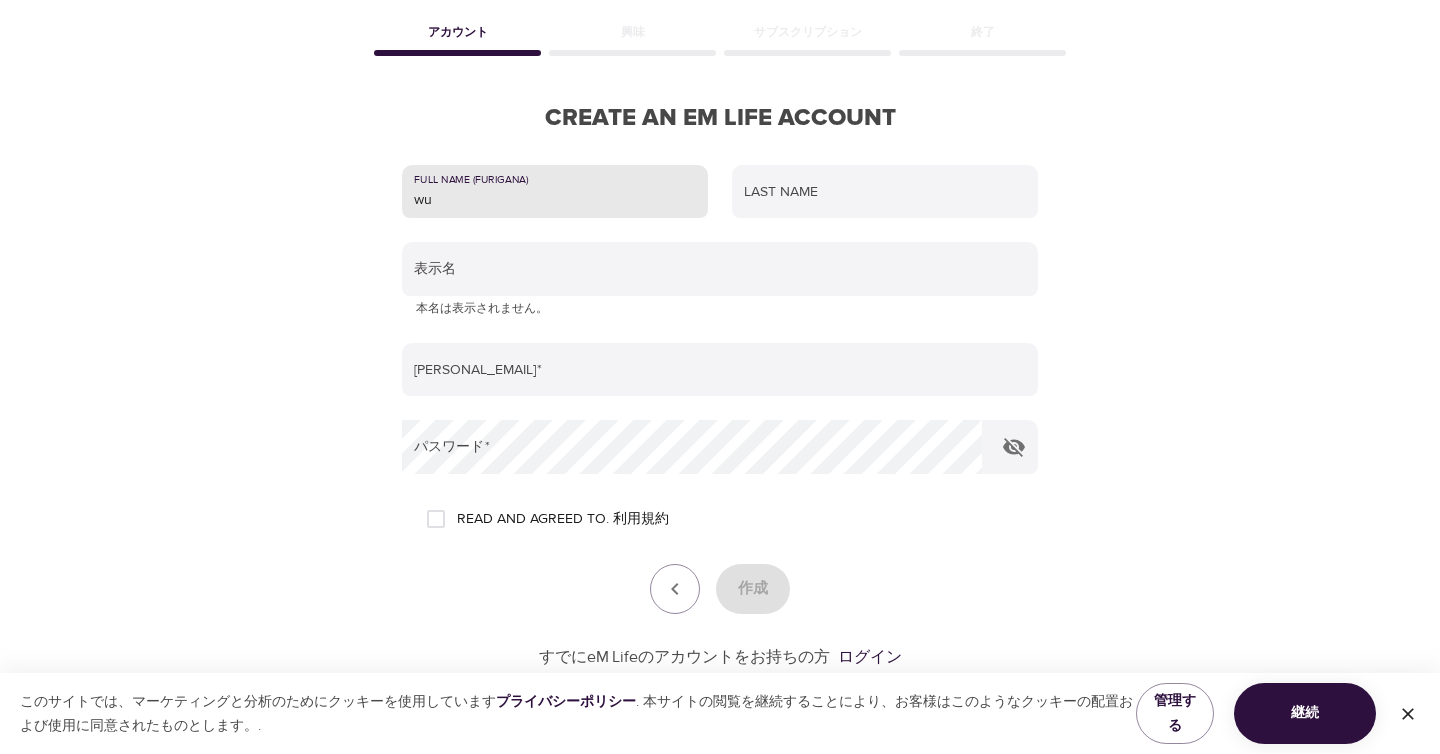 type on "w" 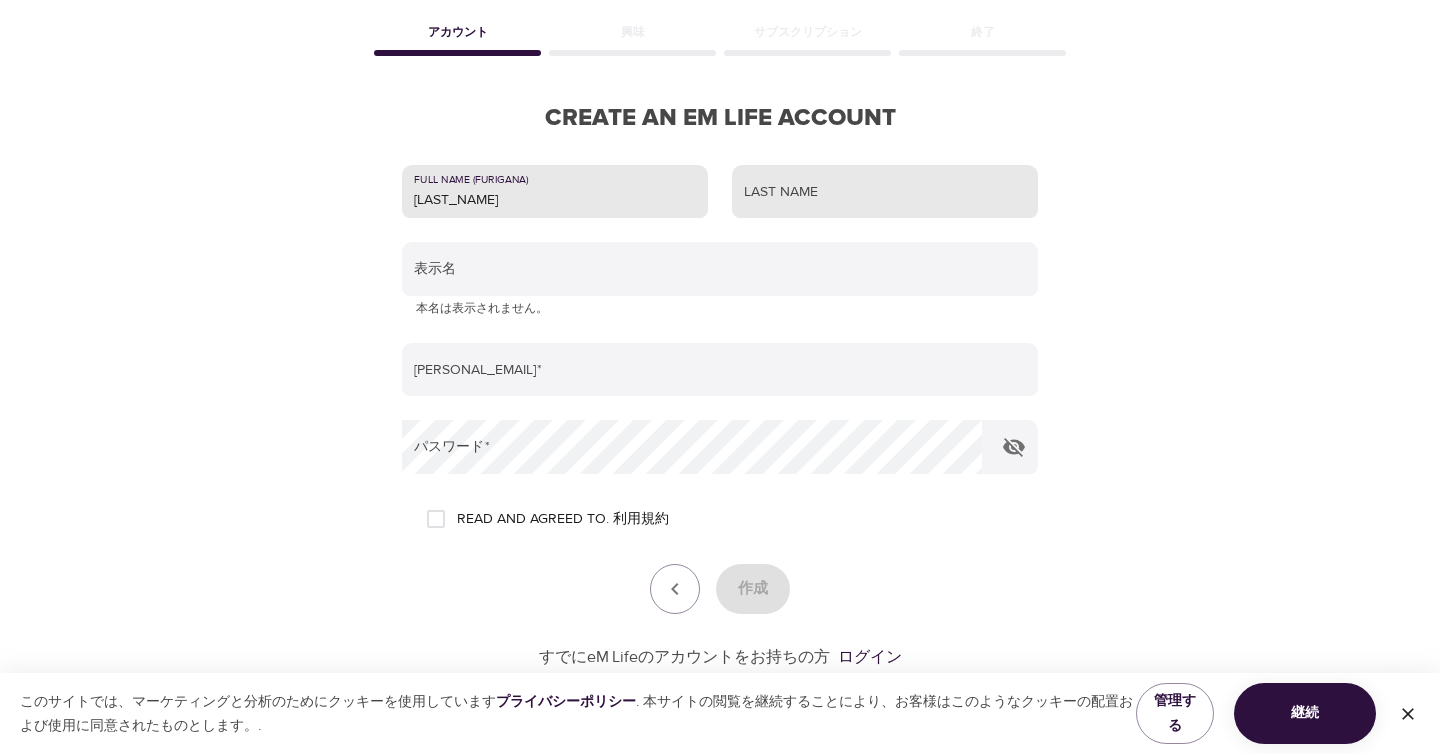 type on "[LAST_NAME]" 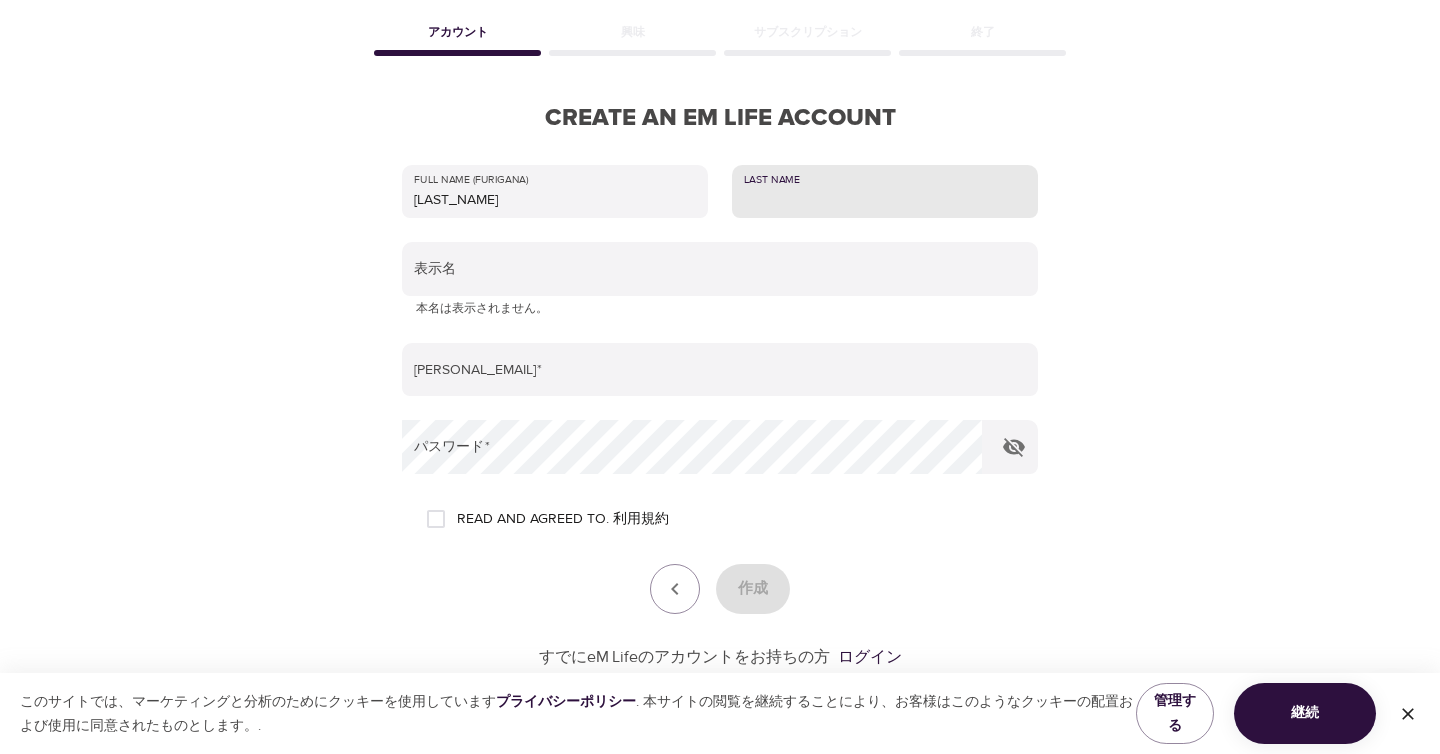 click at bounding box center [885, 192] 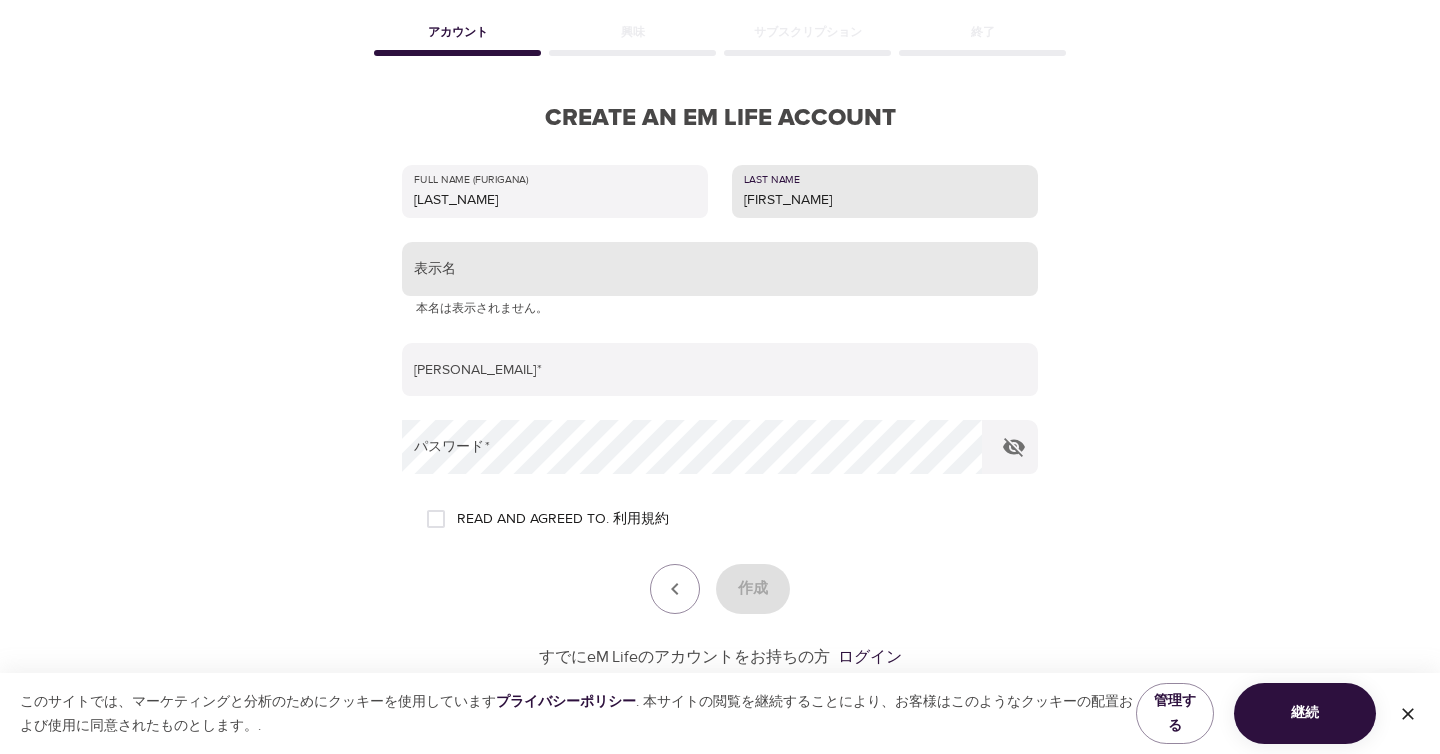 type on "[FIRST_NAME]" 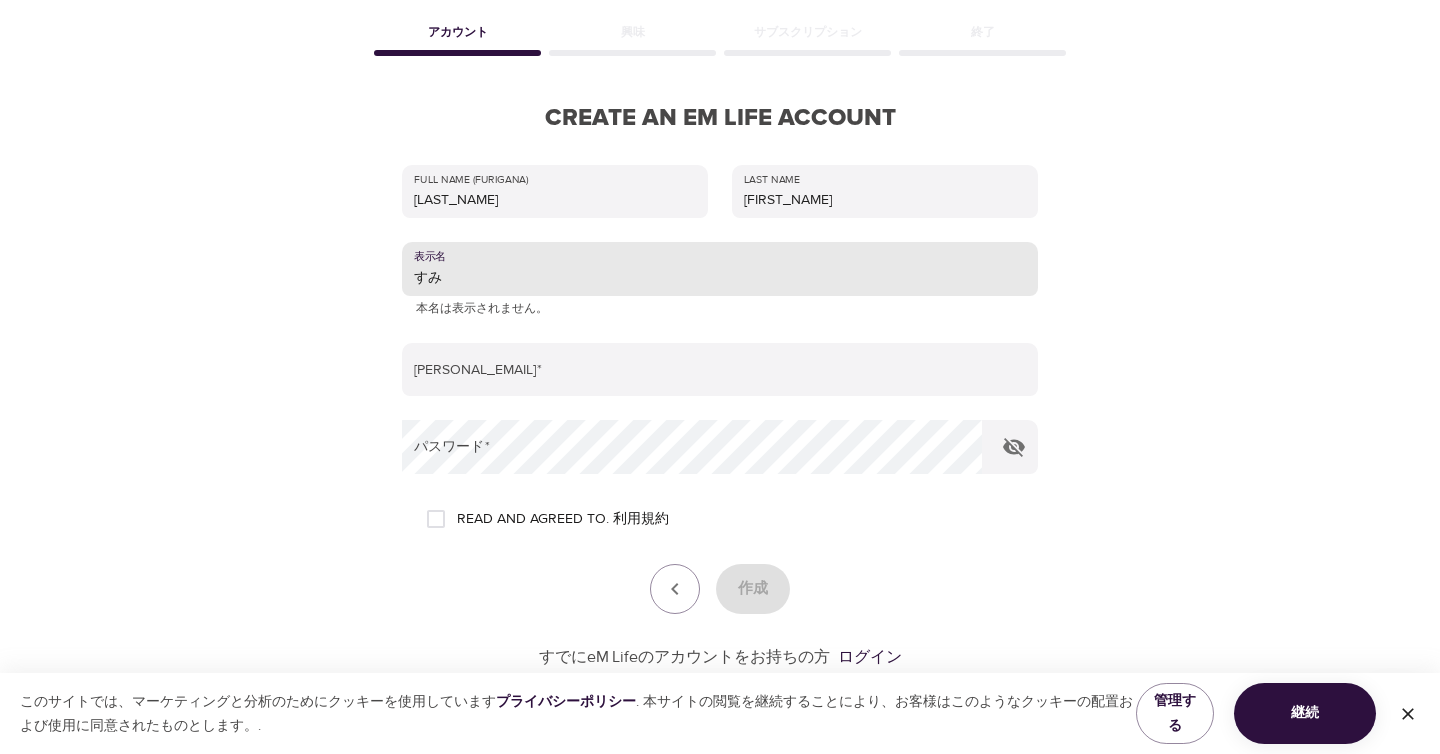 type on "す" 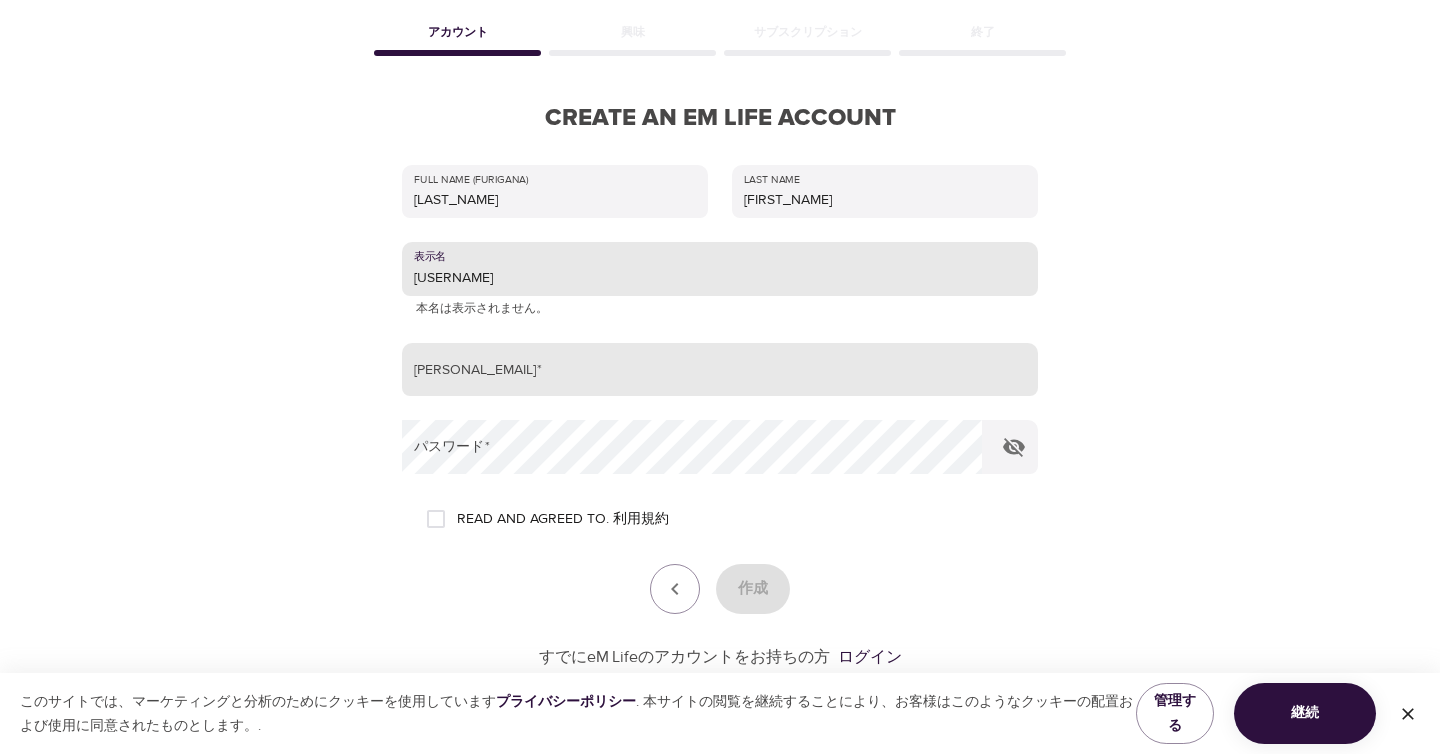 type on "[USERNAME]" 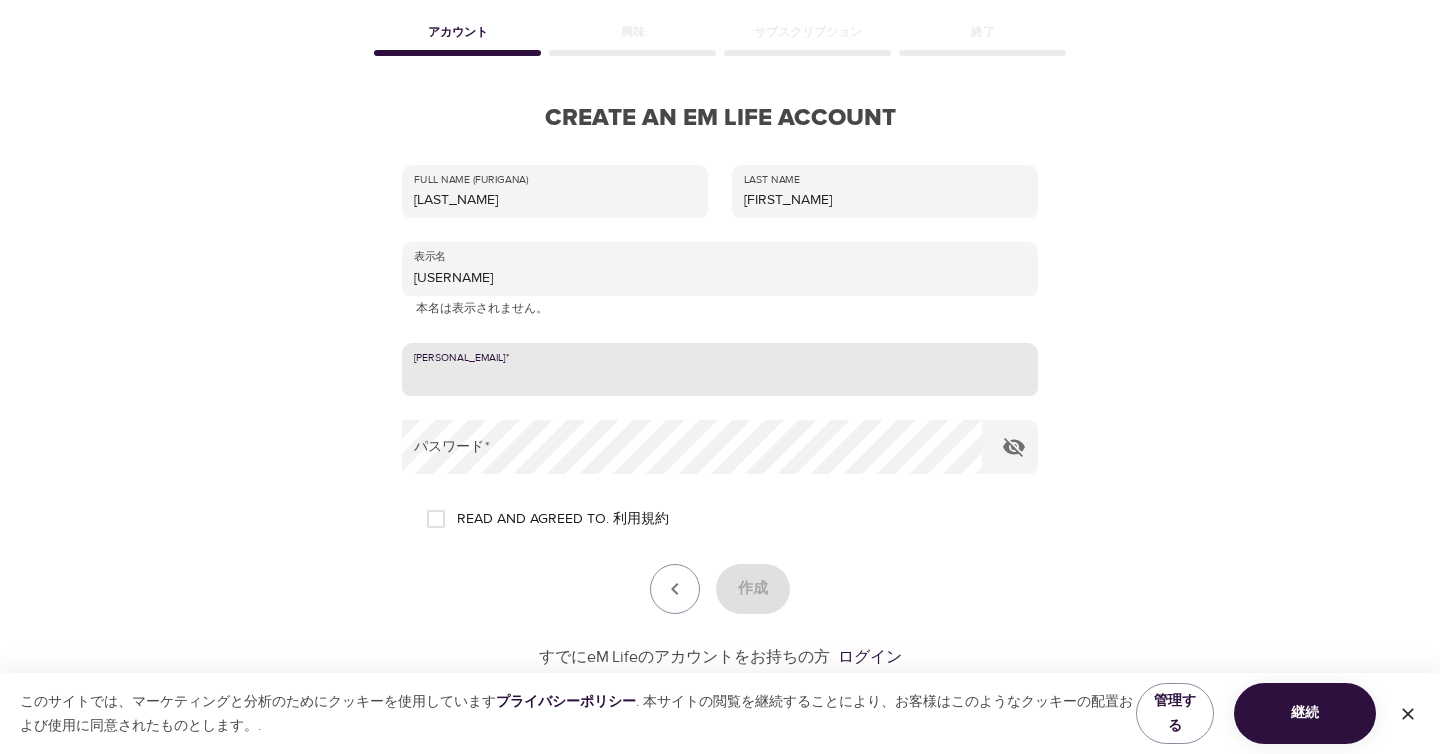 click at bounding box center [720, 370] 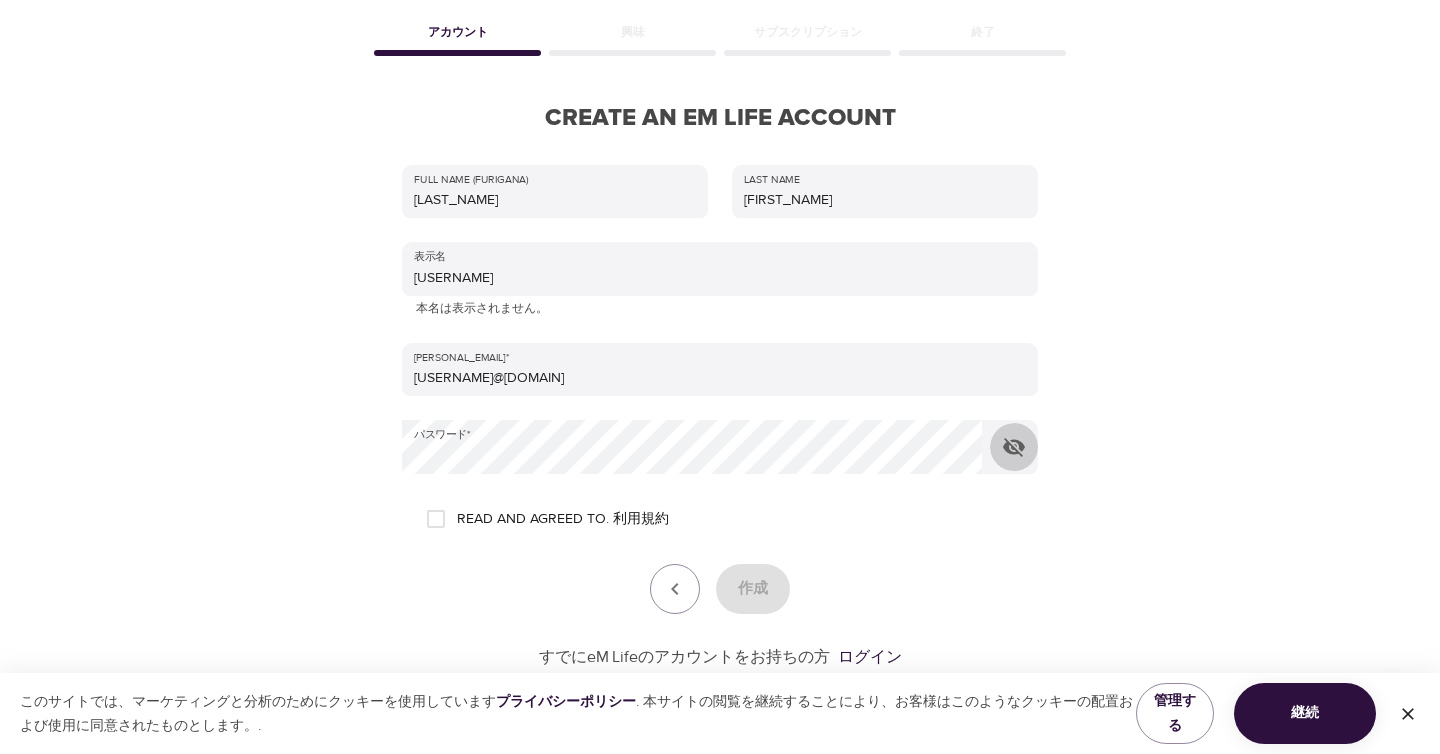 click on "READ AND AGREED TO THE TERMS OF USE." at bounding box center (436, 519) 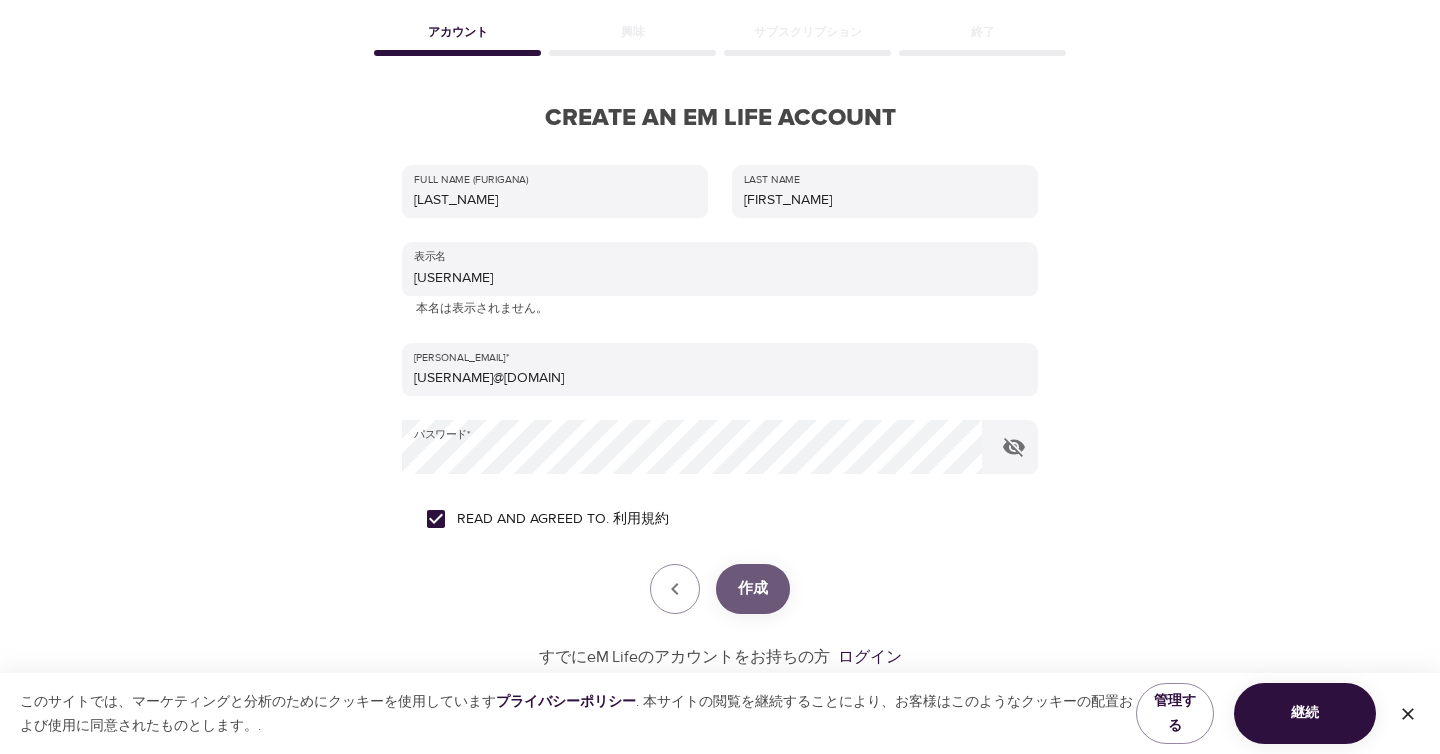 click on "作成" at bounding box center [753, 589] 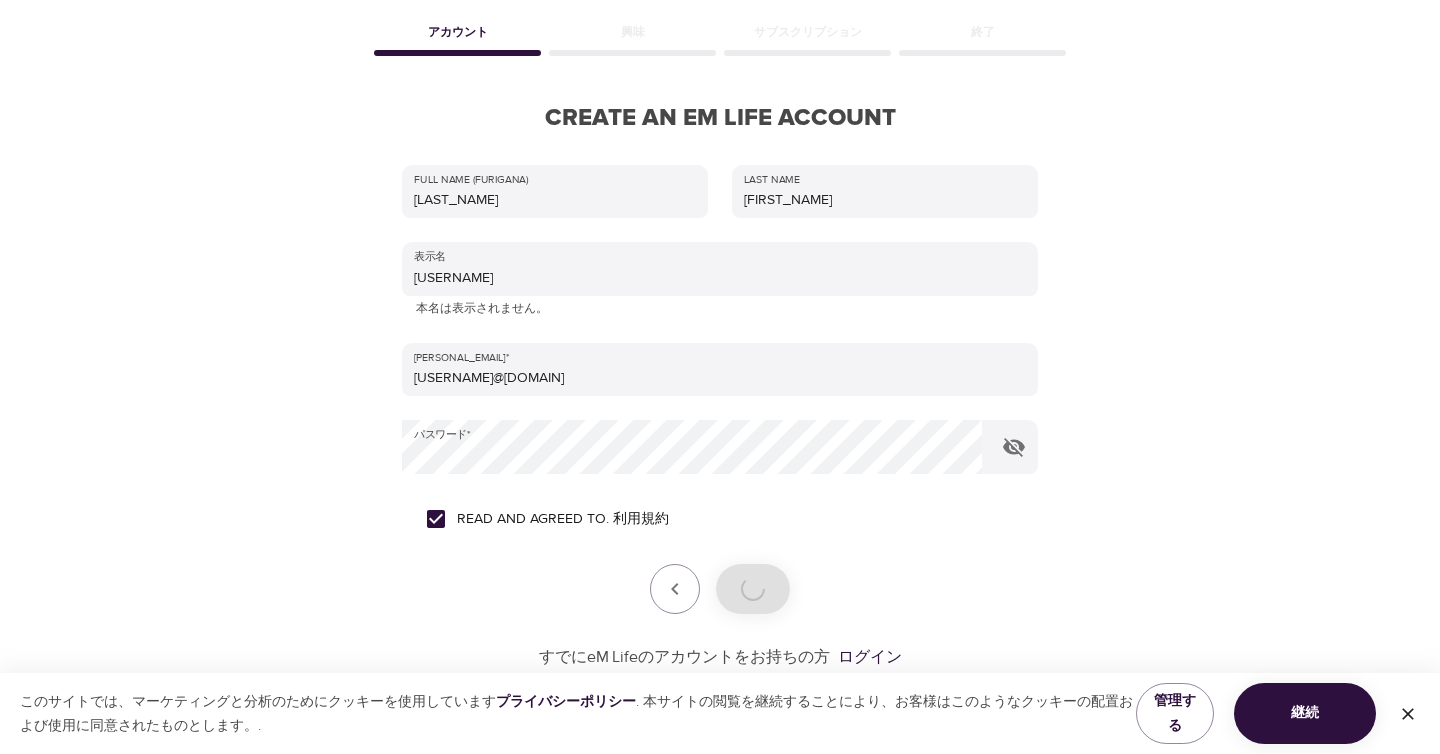 scroll, scrollTop: 98, scrollLeft: 0, axis: vertical 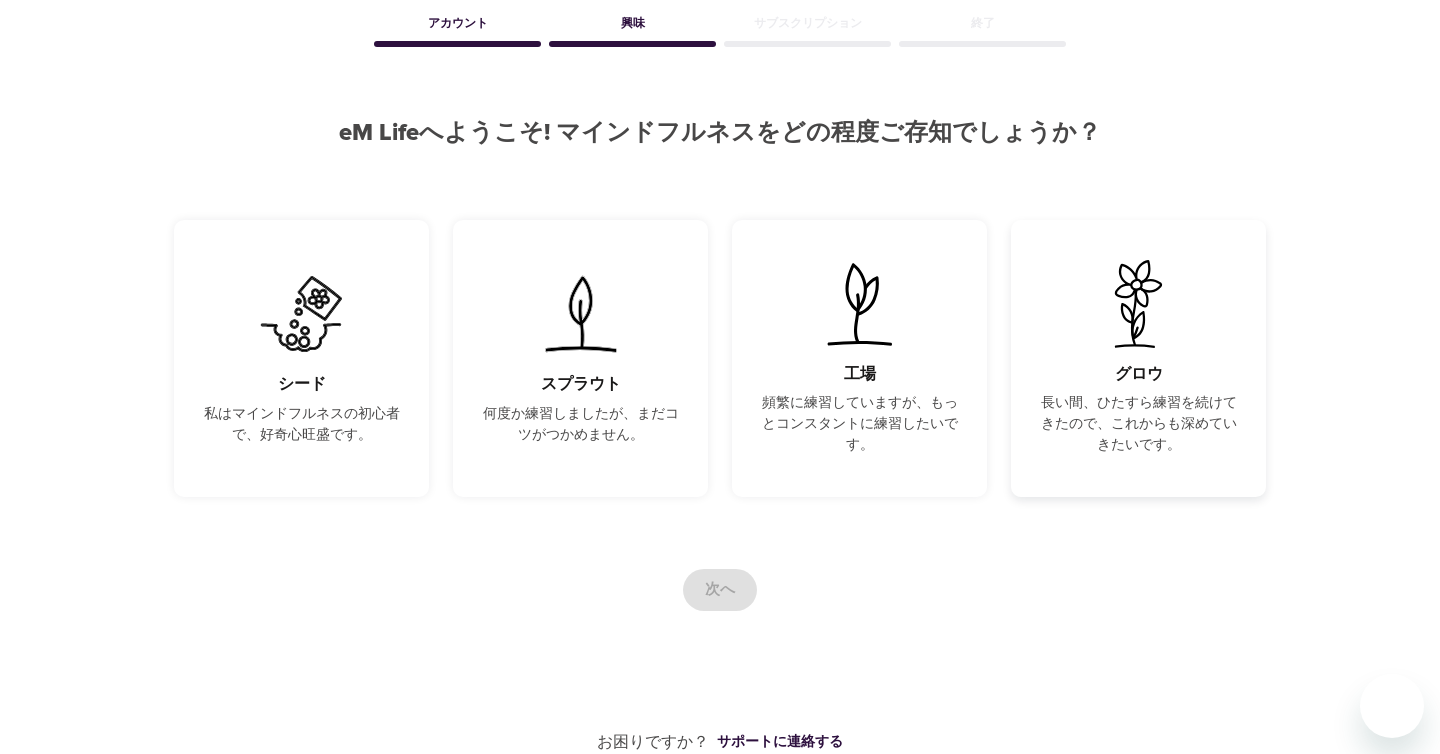 click on "[PROGRAM_NAME] [DESCRIPTION] [DESCRIPTION]" at bounding box center [1138, 358] 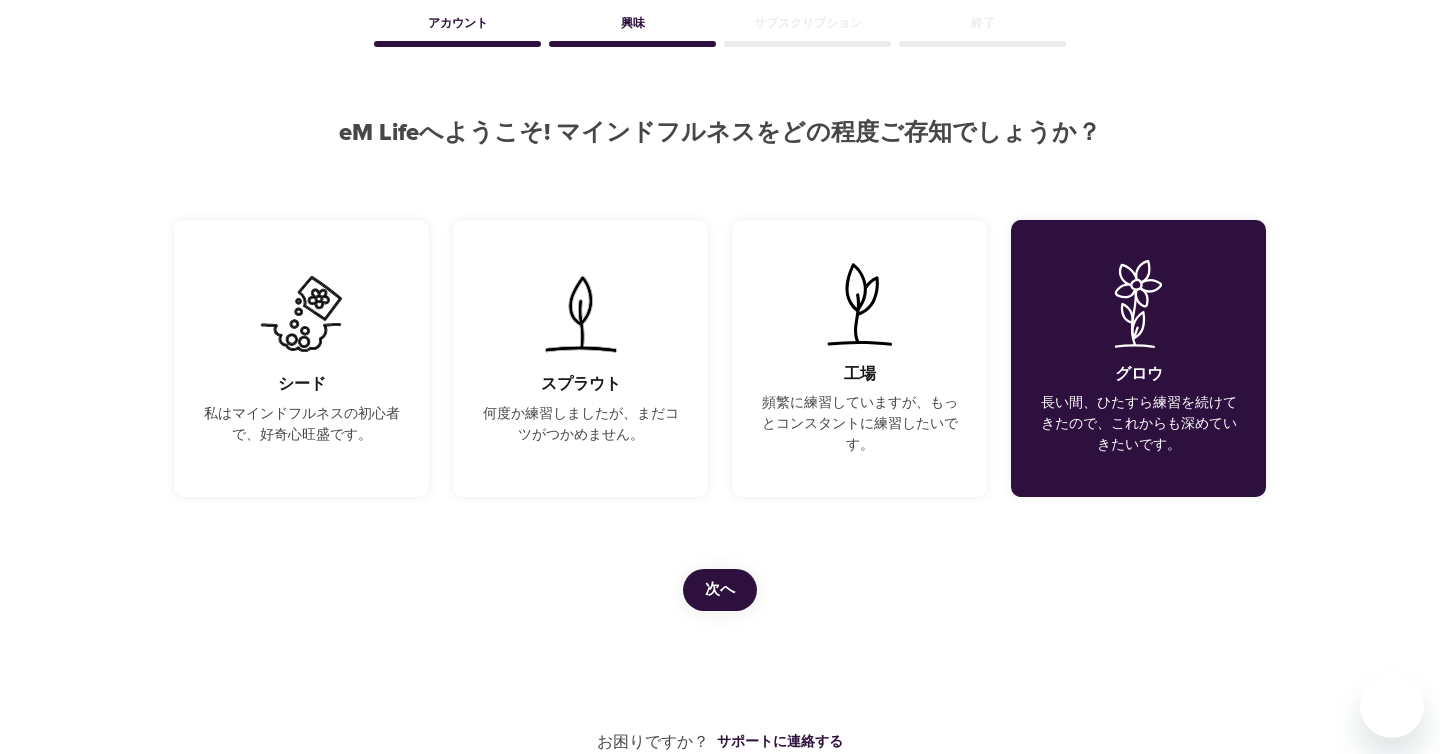 click on "次へ" at bounding box center (720, 590) 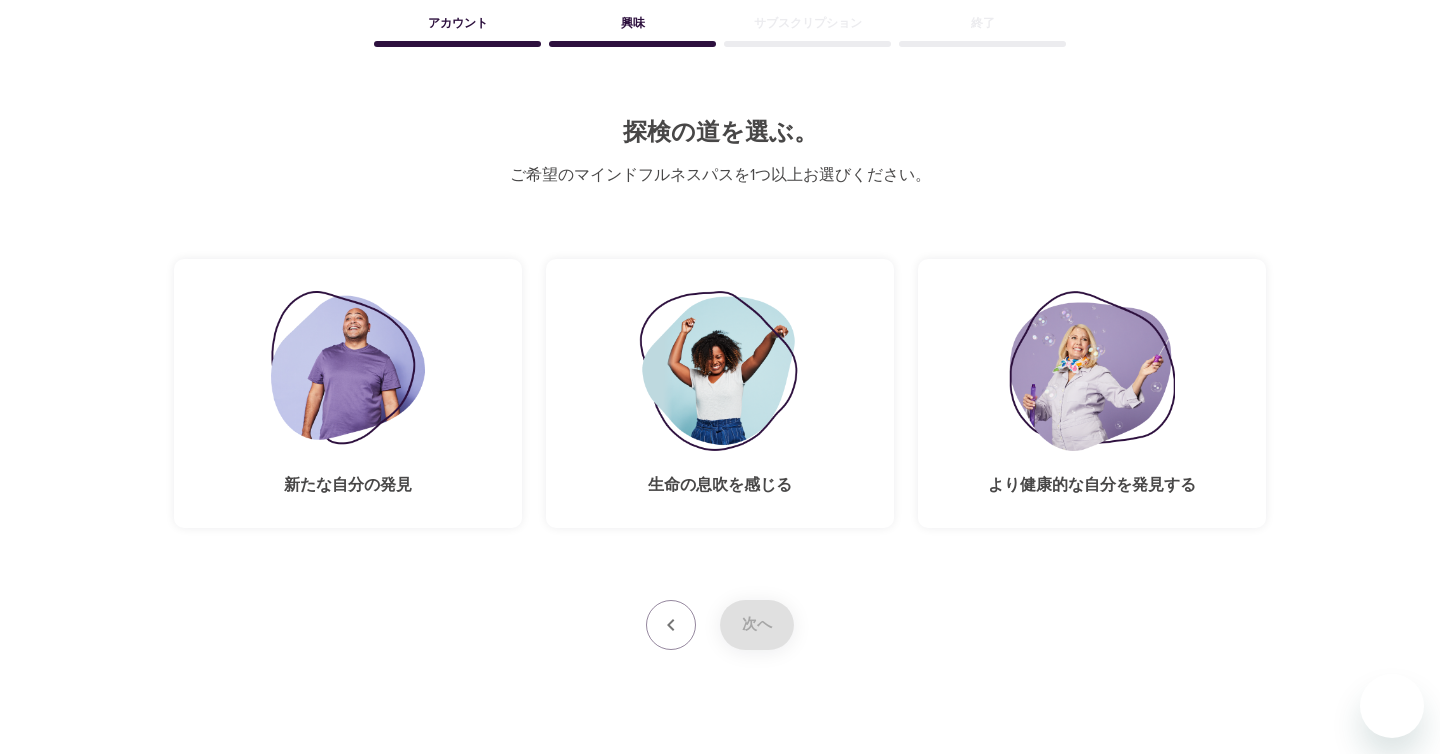 scroll, scrollTop: 0, scrollLeft: 0, axis: both 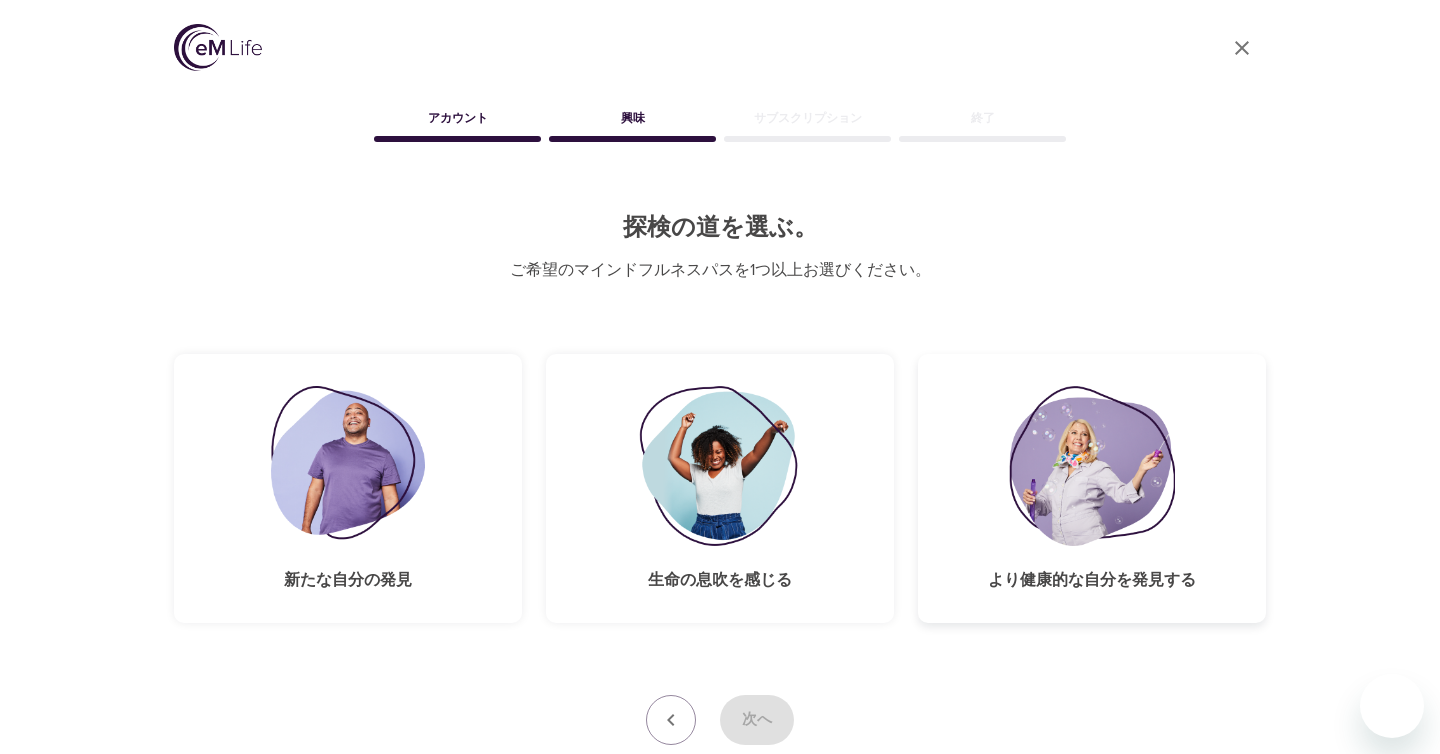 click at bounding box center (1092, 466) 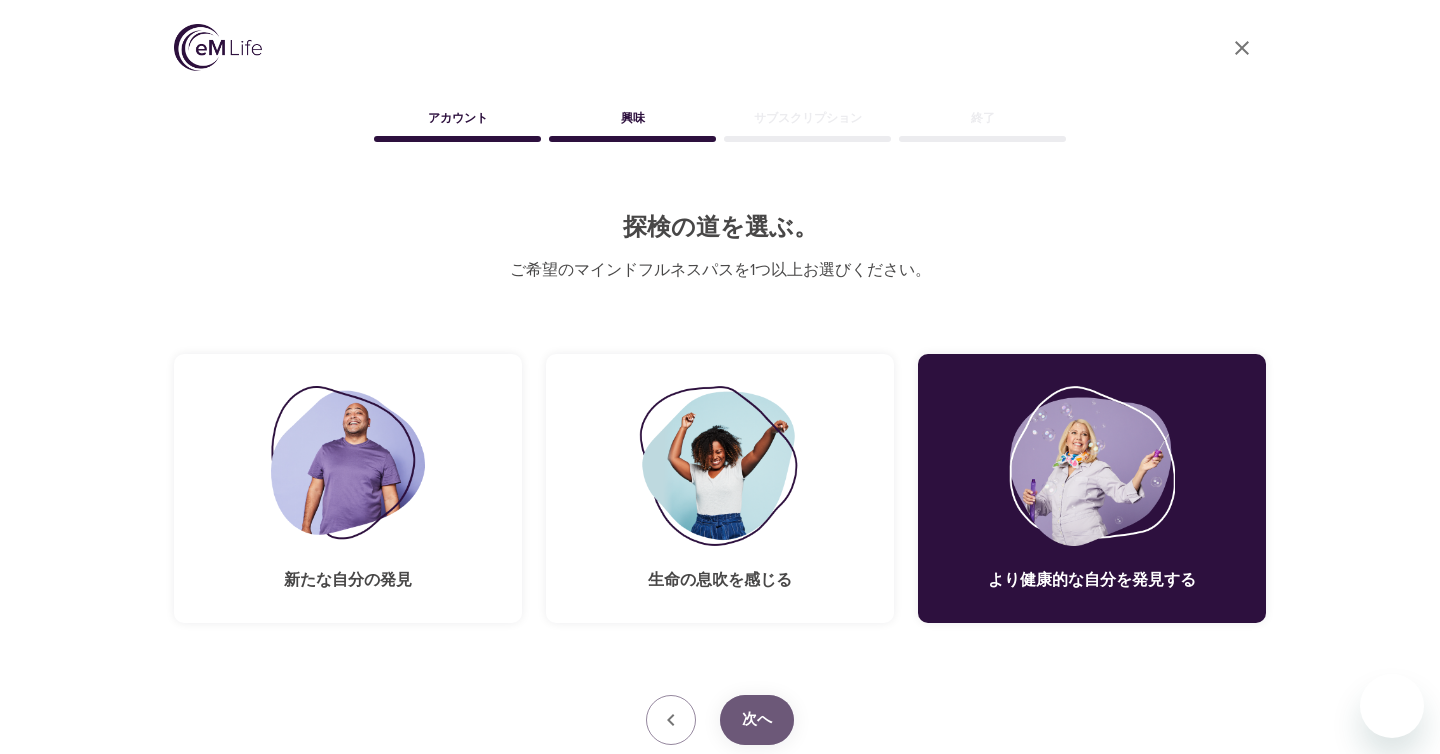 click on "次へ" at bounding box center (757, 720) 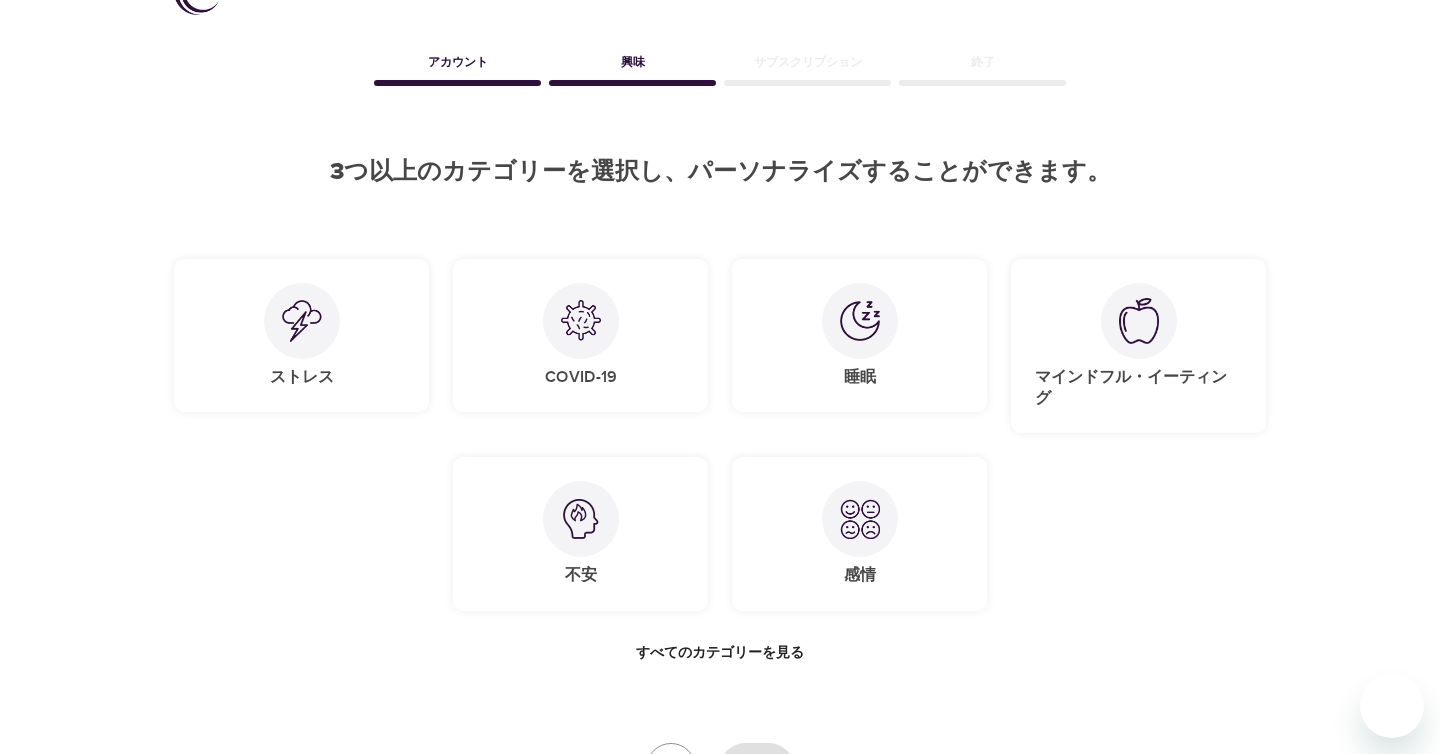 scroll, scrollTop: 57, scrollLeft: 0, axis: vertical 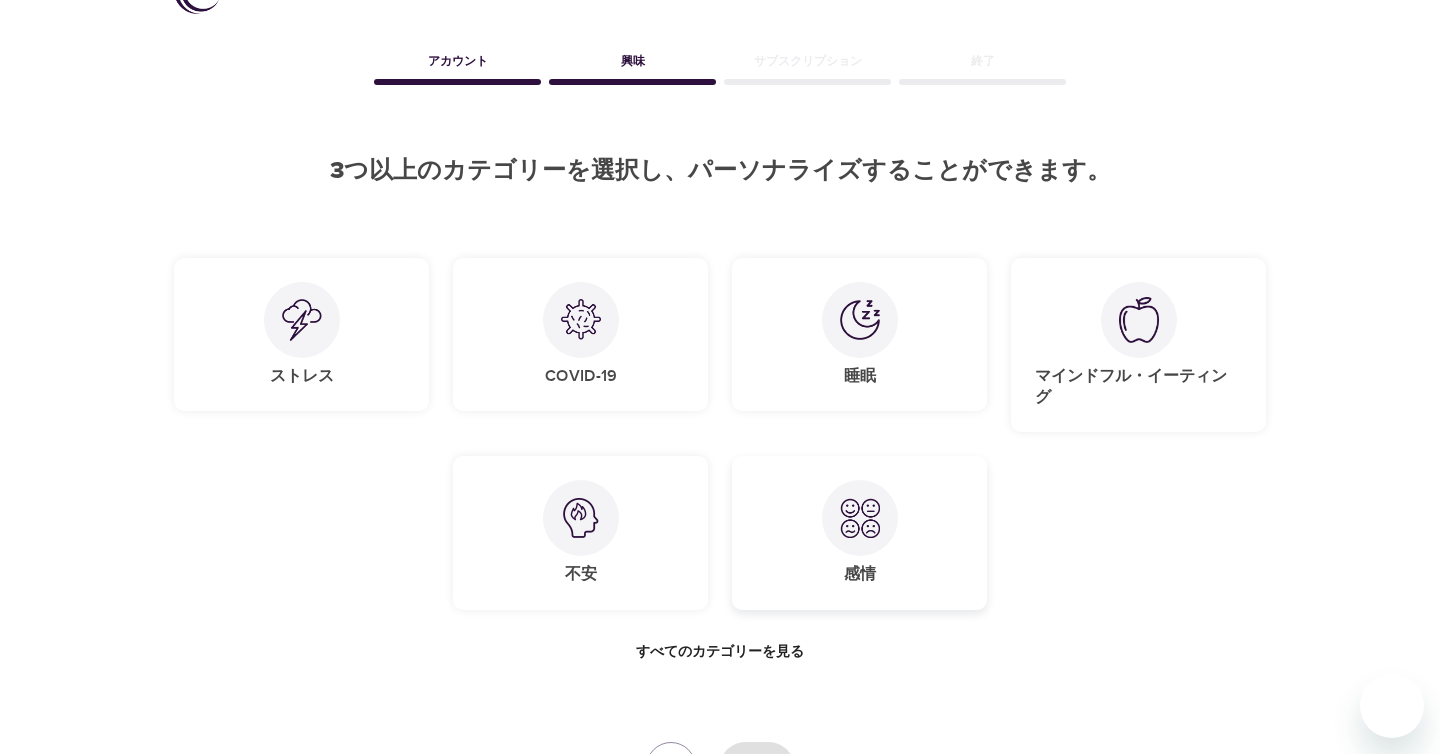 click on "感情" at bounding box center (859, 532) 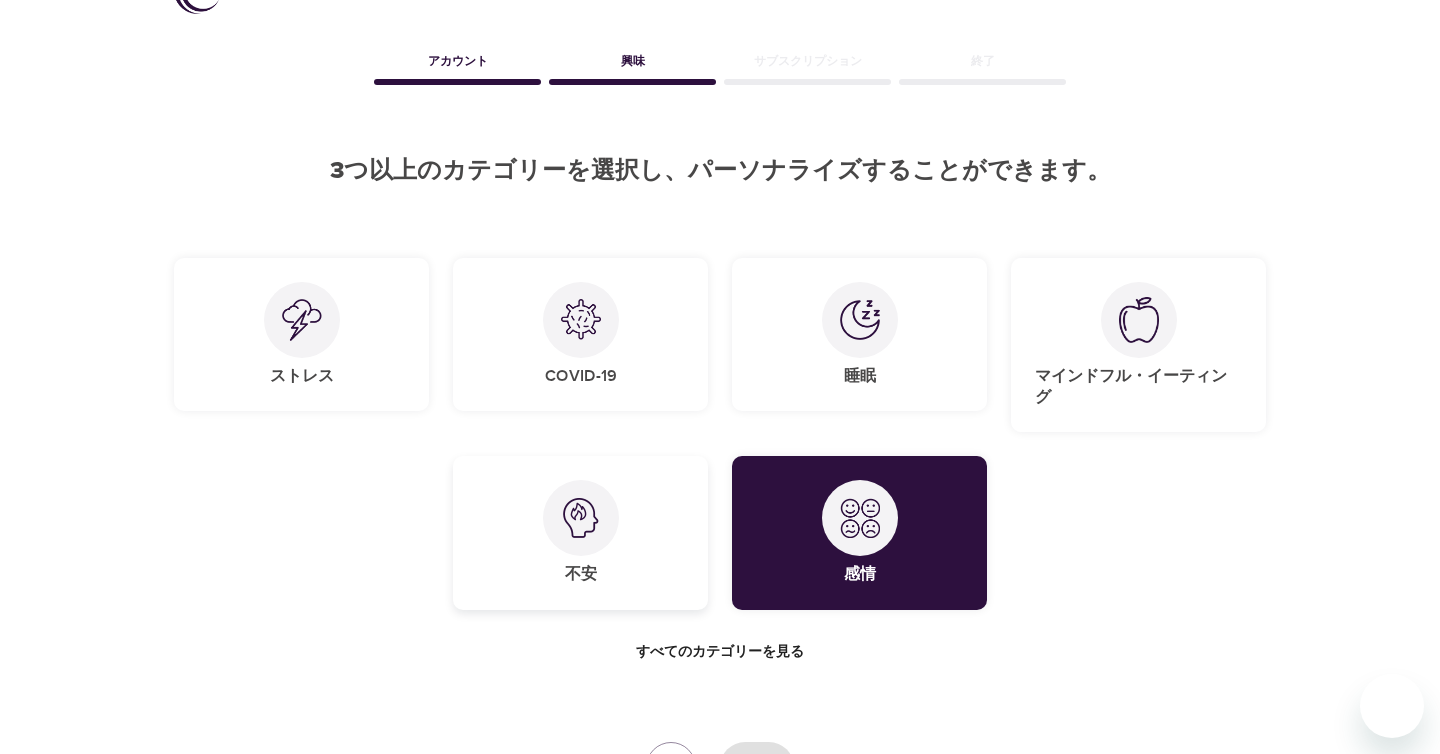 click on "不安" at bounding box center (580, 532) 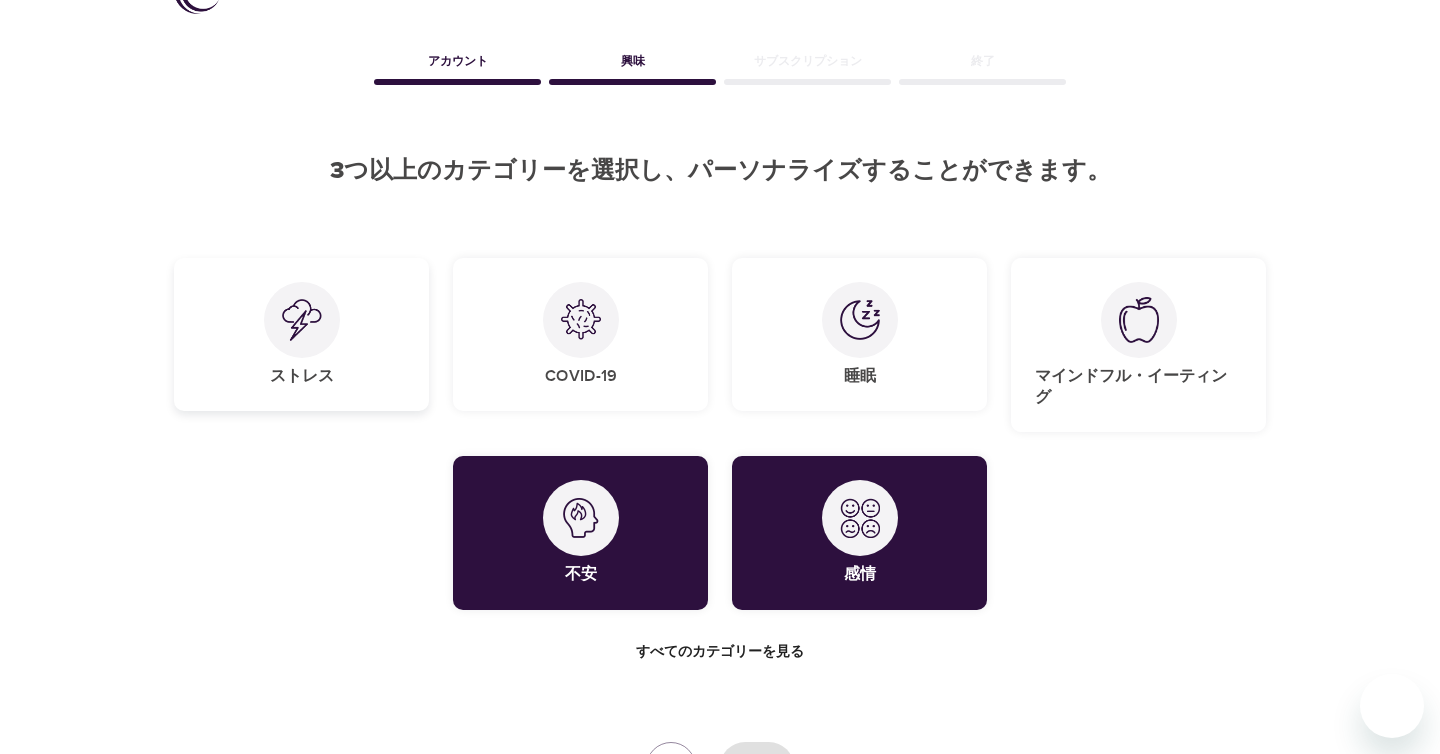 click on "ストレス" at bounding box center (301, 334) 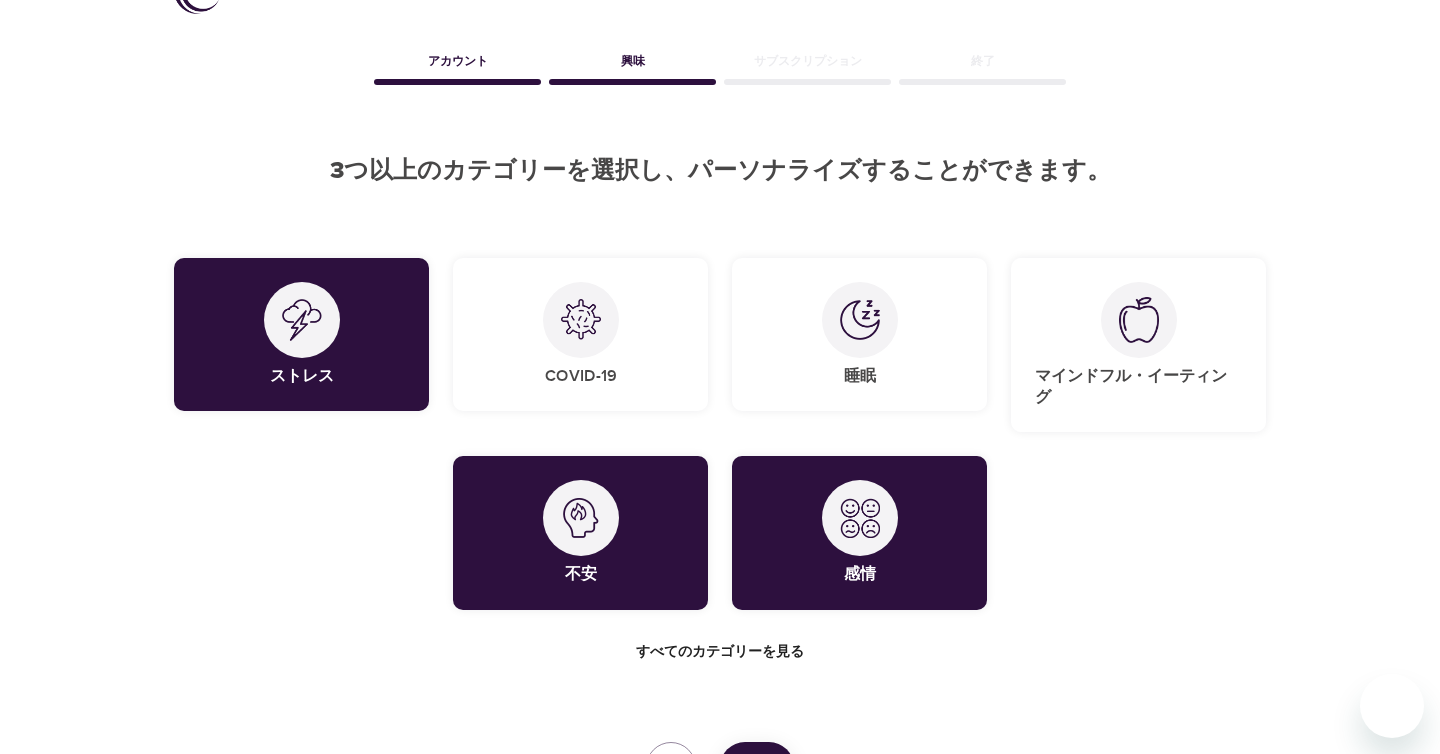 click on "次へ" at bounding box center (757, 767) 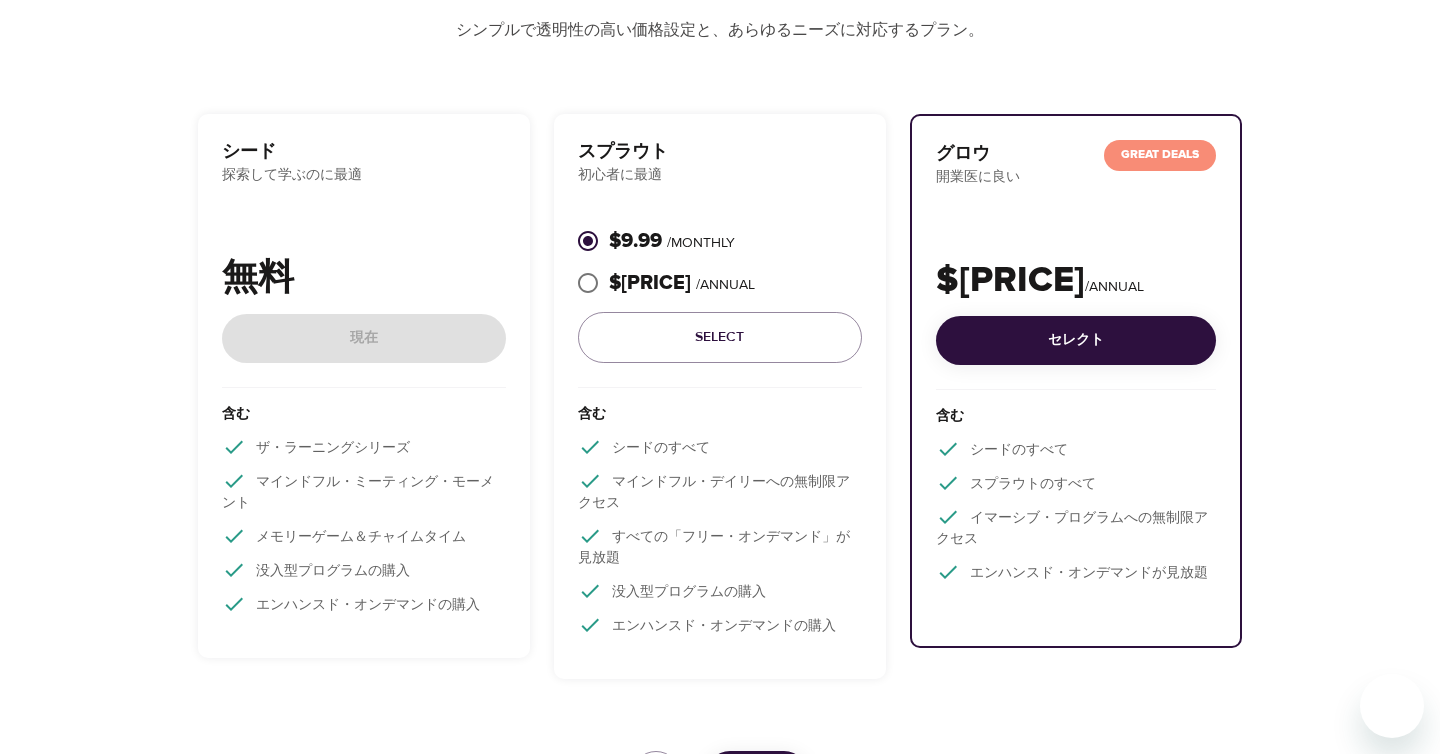 scroll, scrollTop: 262, scrollLeft: 0, axis: vertical 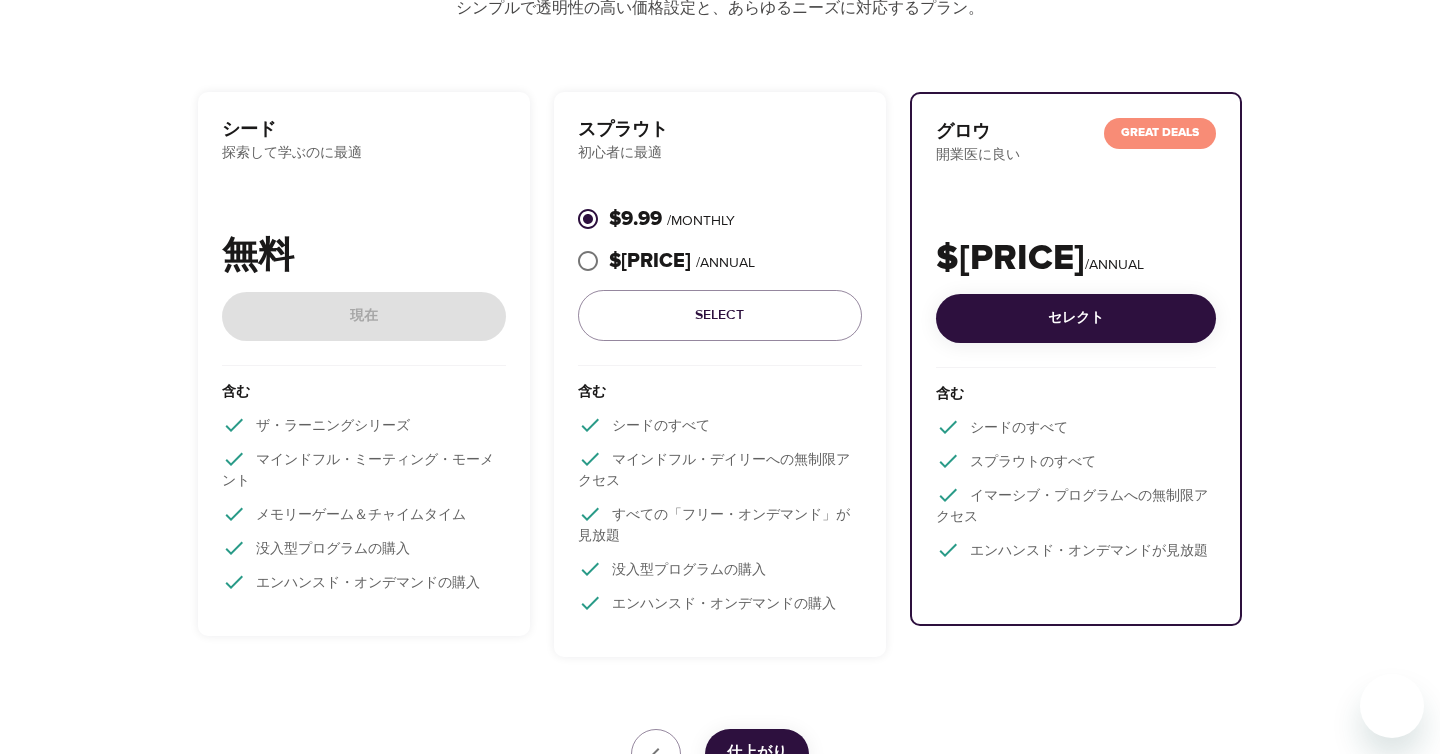 click on "含む ザ・ラーニングシリーズ マインドフル・ミーティング・モーメント メモリーゲーム＆チャイムタイム 没入型プログラムの購入 エンハンスド・オンデマンドの購入" at bounding box center [364, 493] 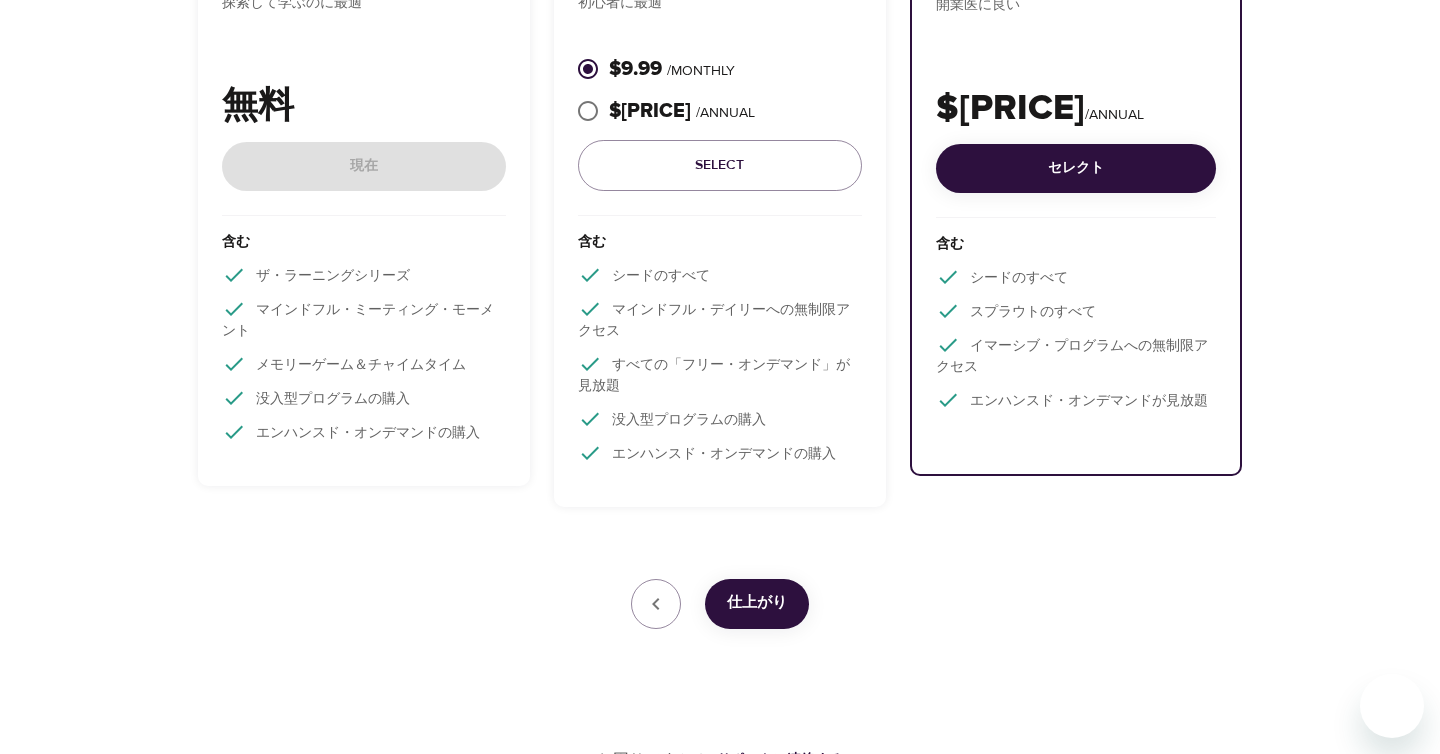 scroll, scrollTop: 429, scrollLeft: 0, axis: vertical 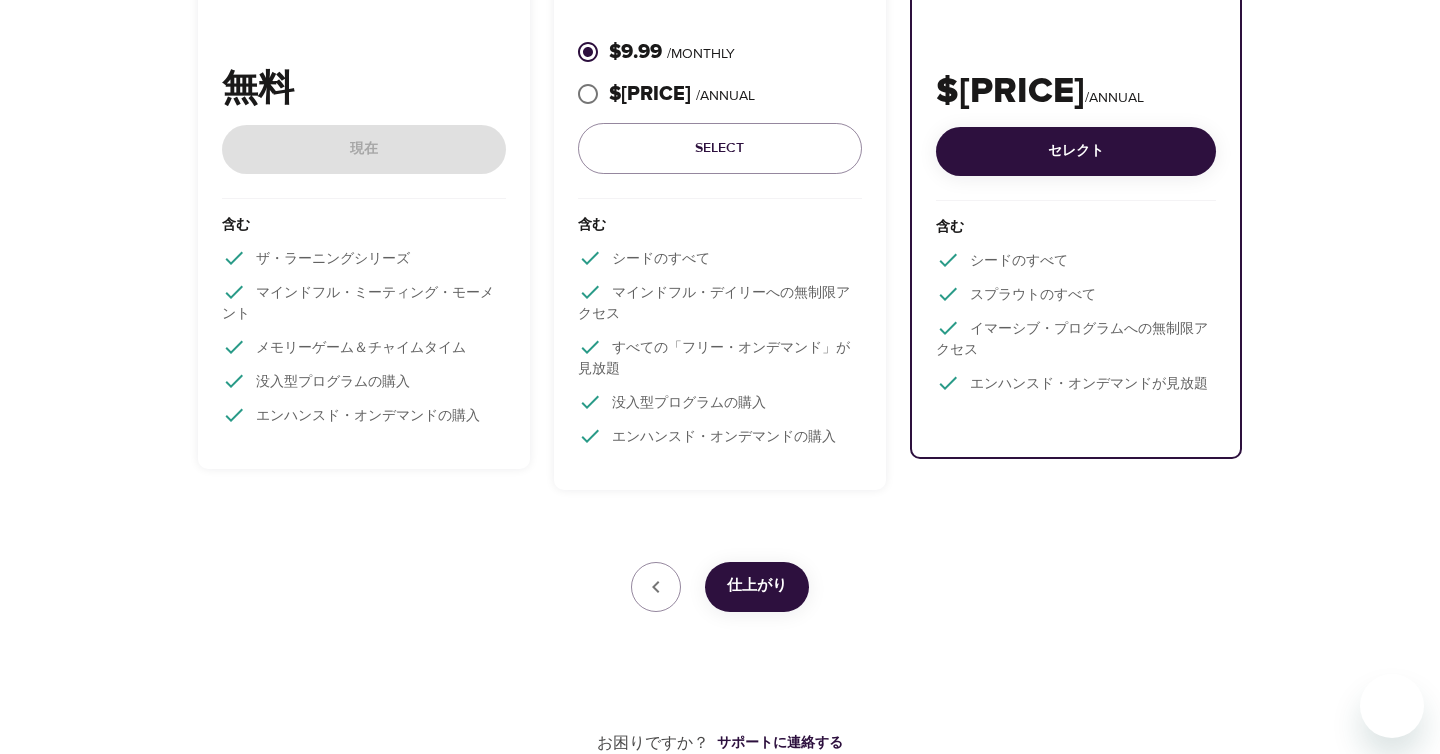 click on "[PRICE] [STATUS]" at bounding box center [364, 131] 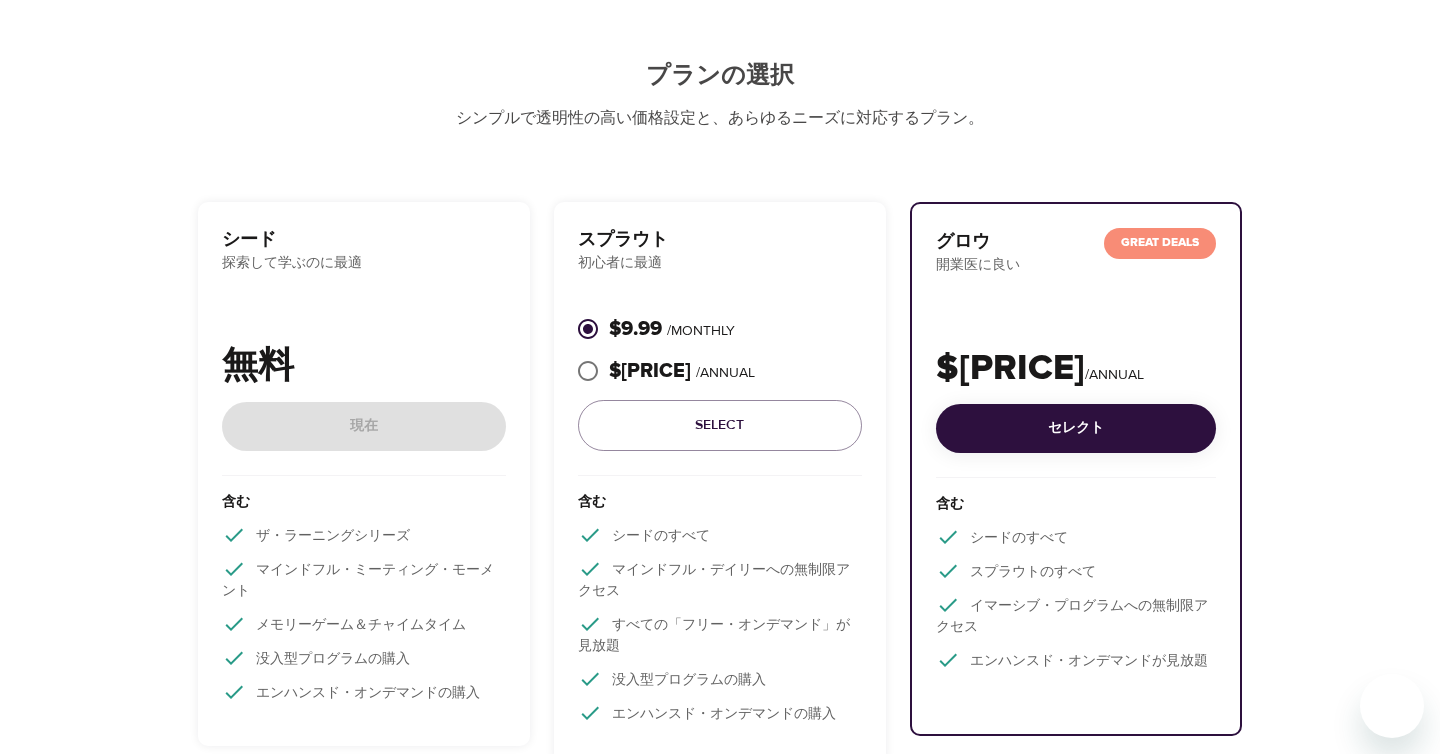 scroll, scrollTop: 0, scrollLeft: 0, axis: both 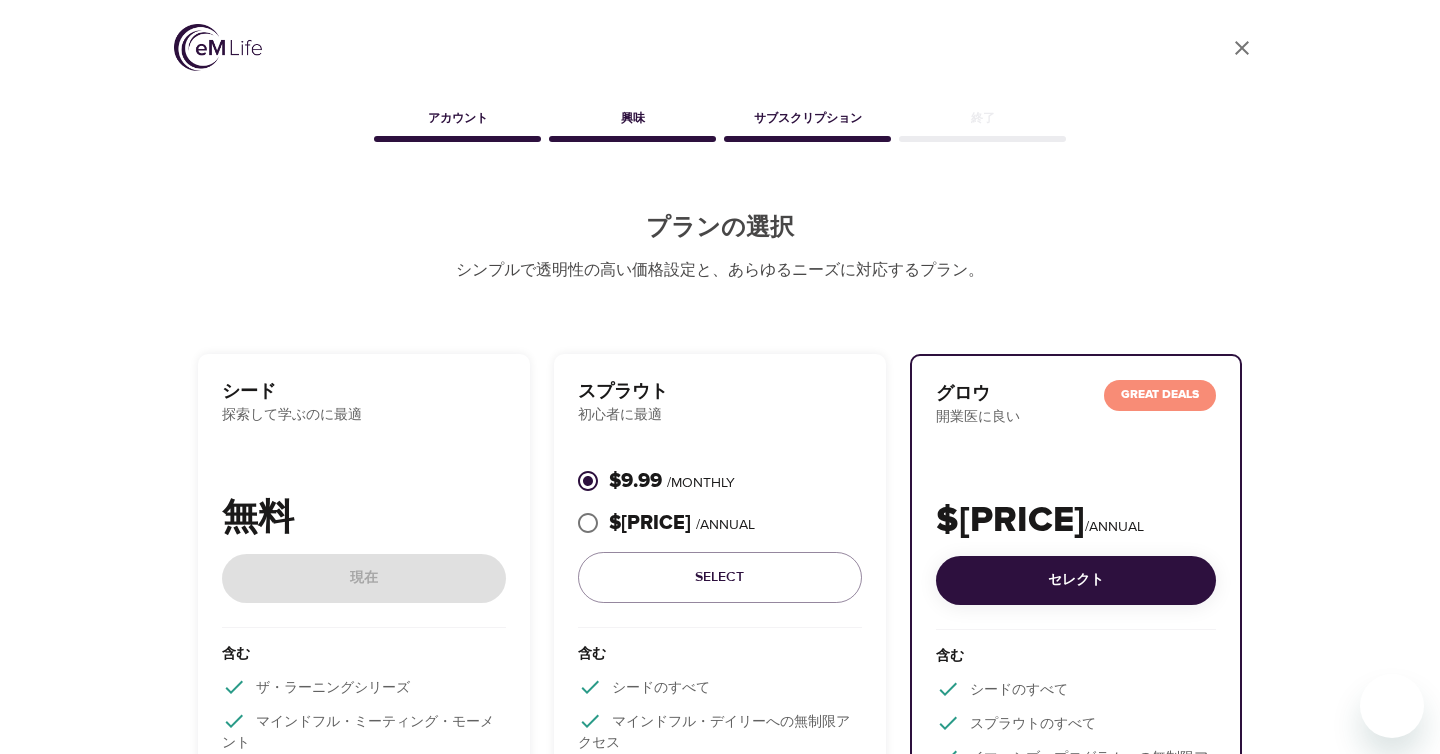 click on "[NAME] [DESCRIPTION] [PRICE] [STATUS]" at bounding box center (364, 503) 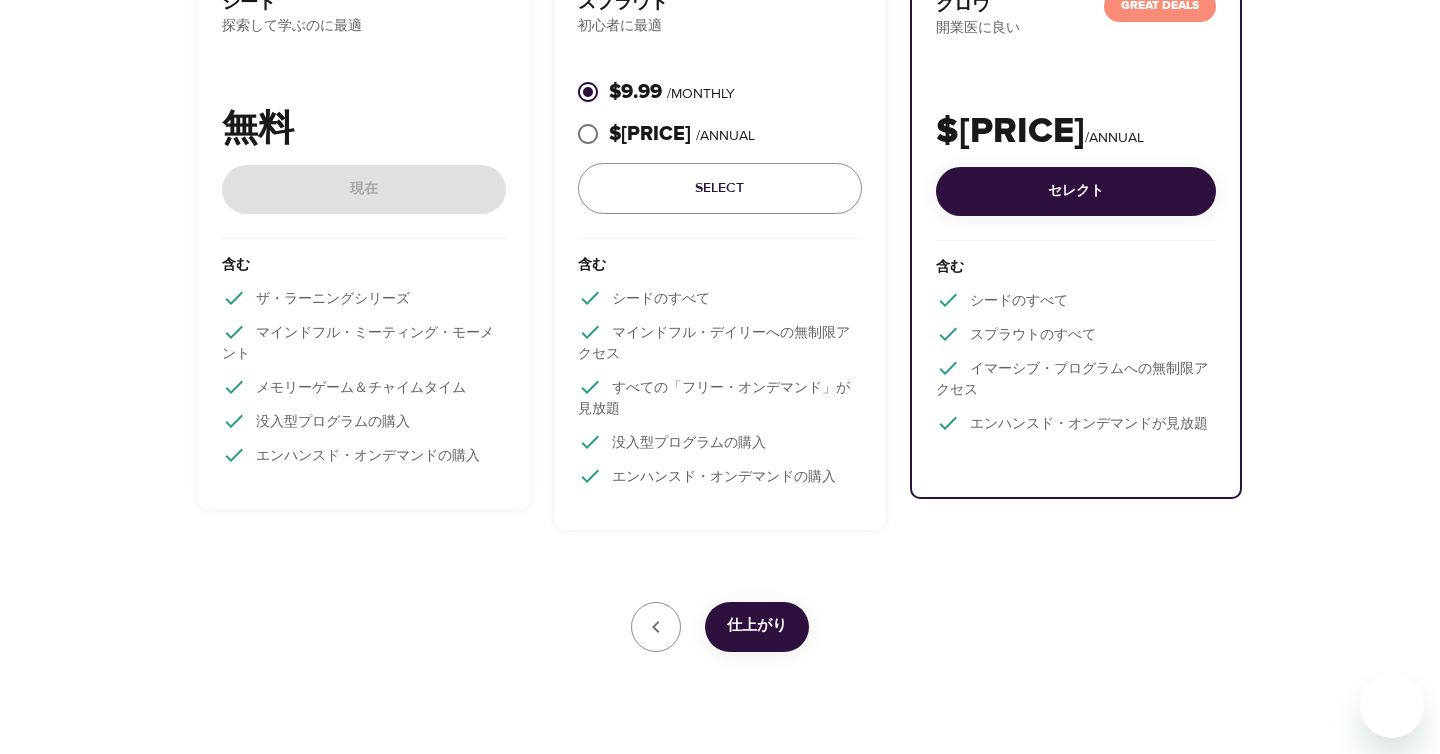 scroll, scrollTop: 429, scrollLeft: 0, axis: vertical 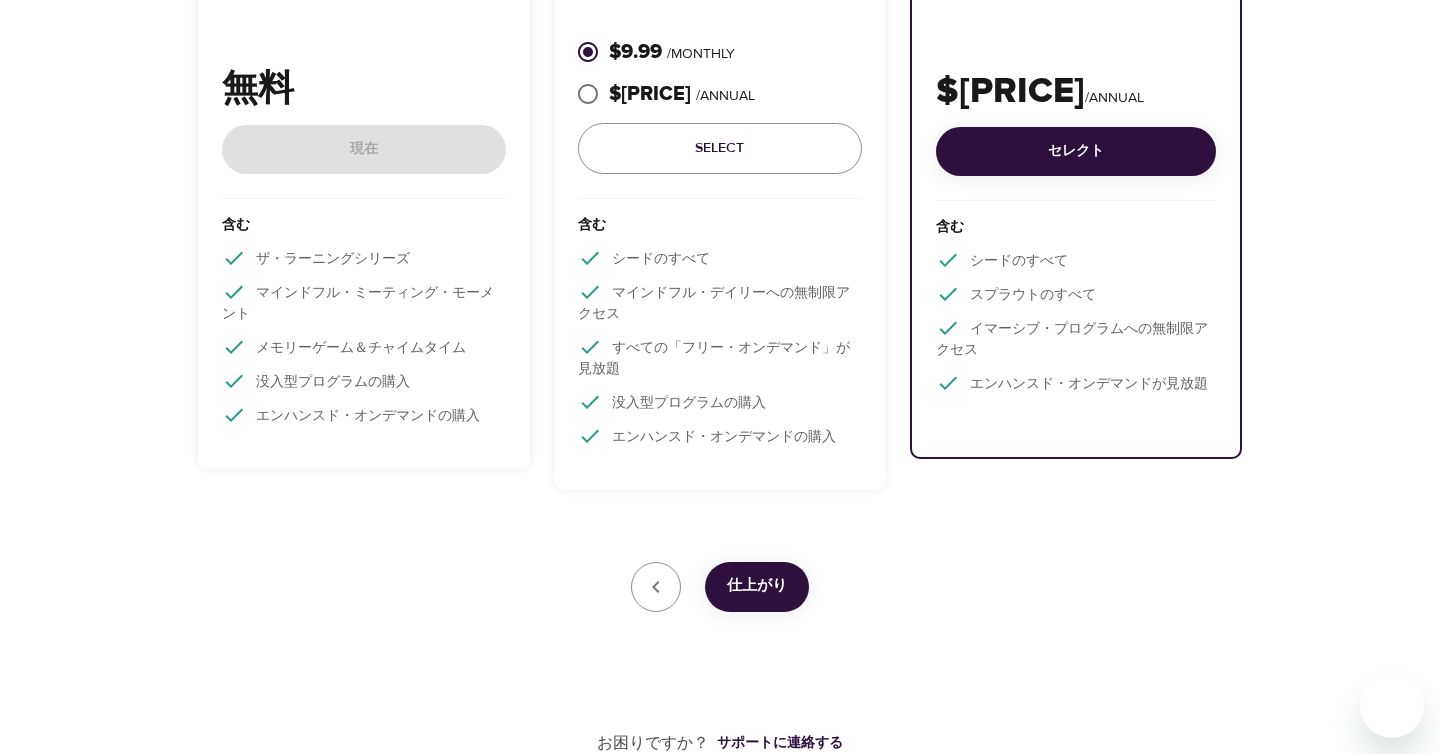 click on "仕上がり" at bounding box center [757, 586] 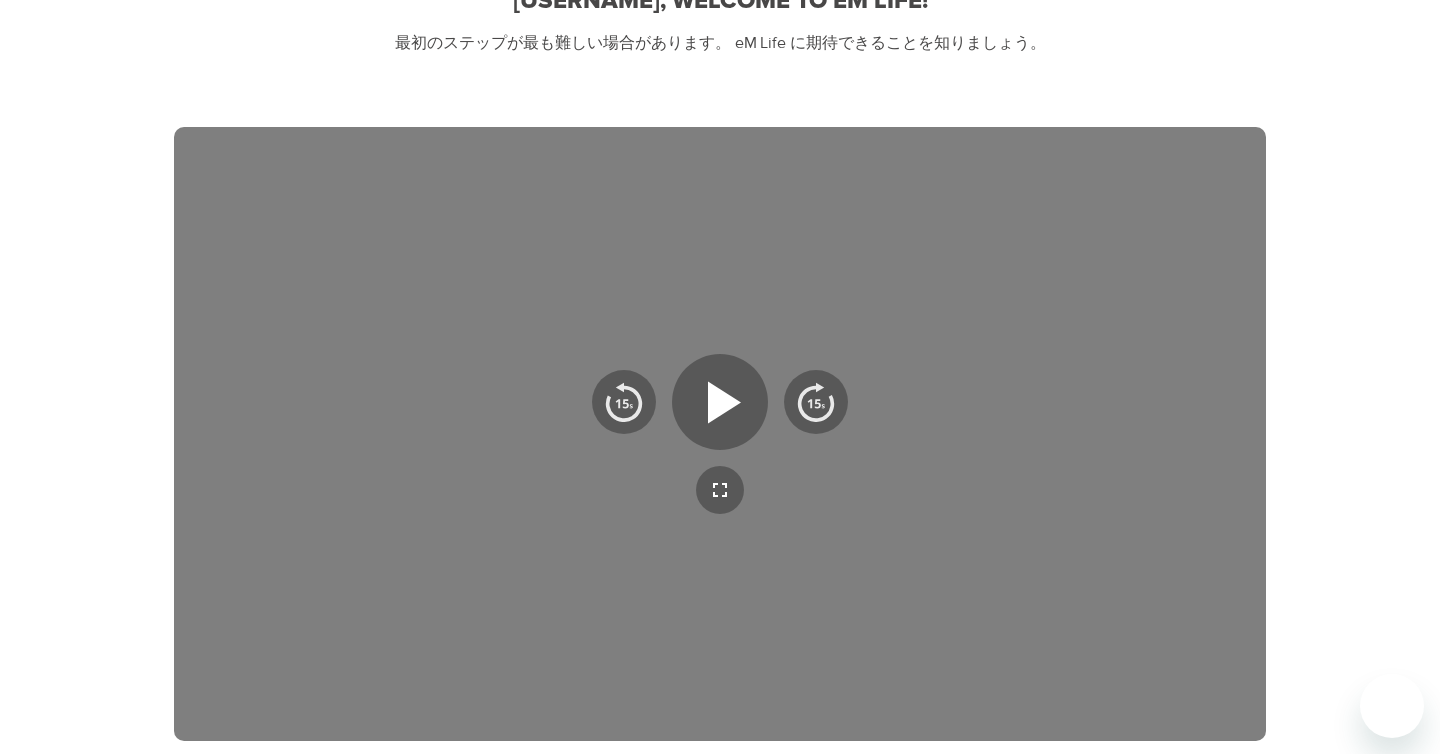 scroll, scrollTop: 0, scrollLeft: 0, axis: both 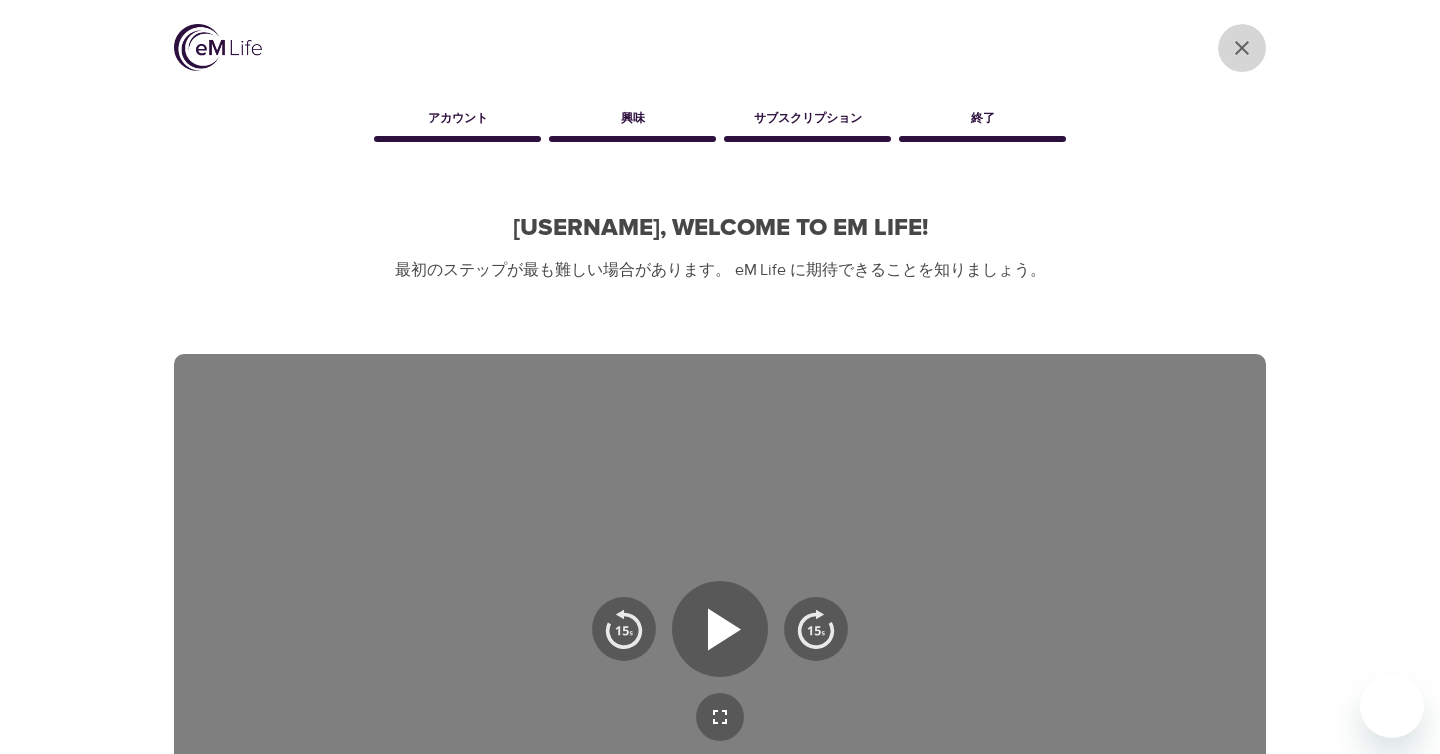 click on "User Profile" 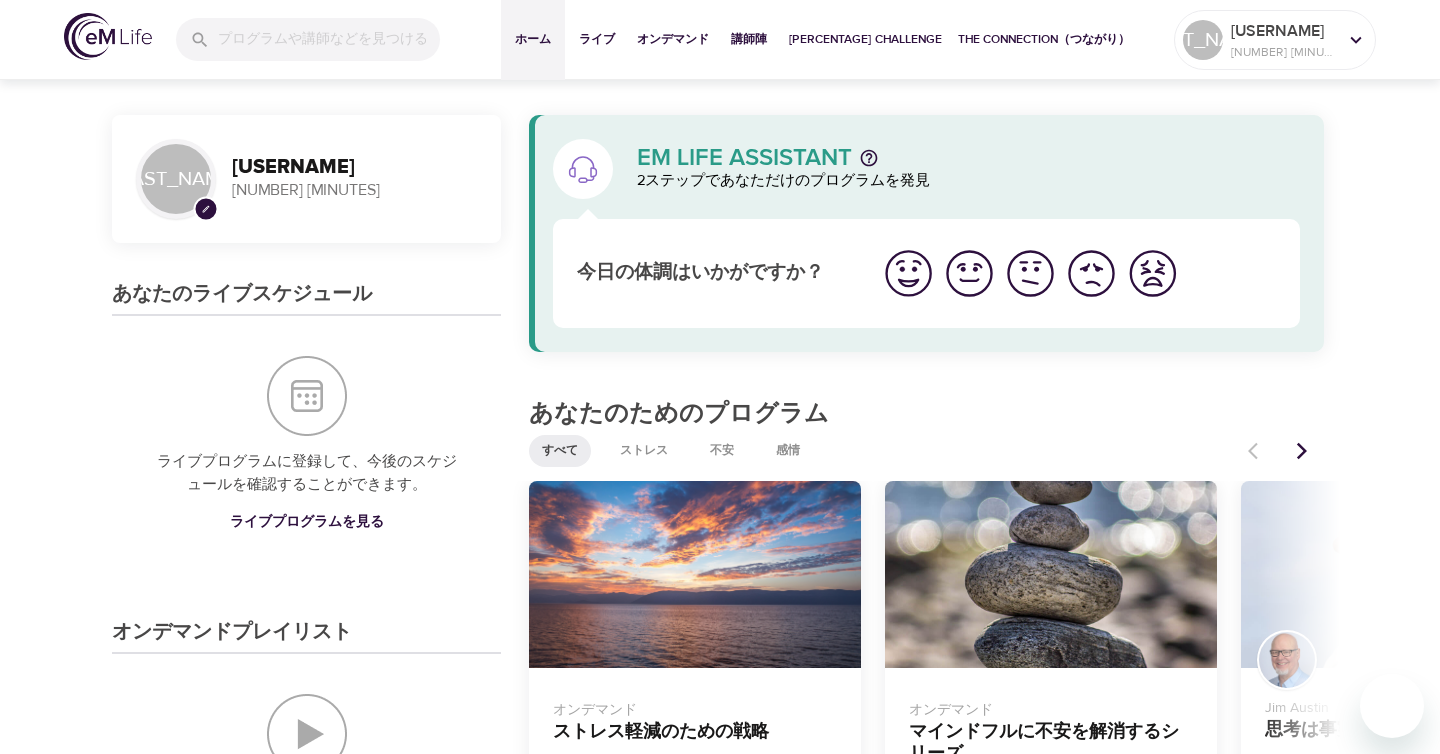 click on "[NUMBER] [MINUTES]" at bounding box center (354, 190) 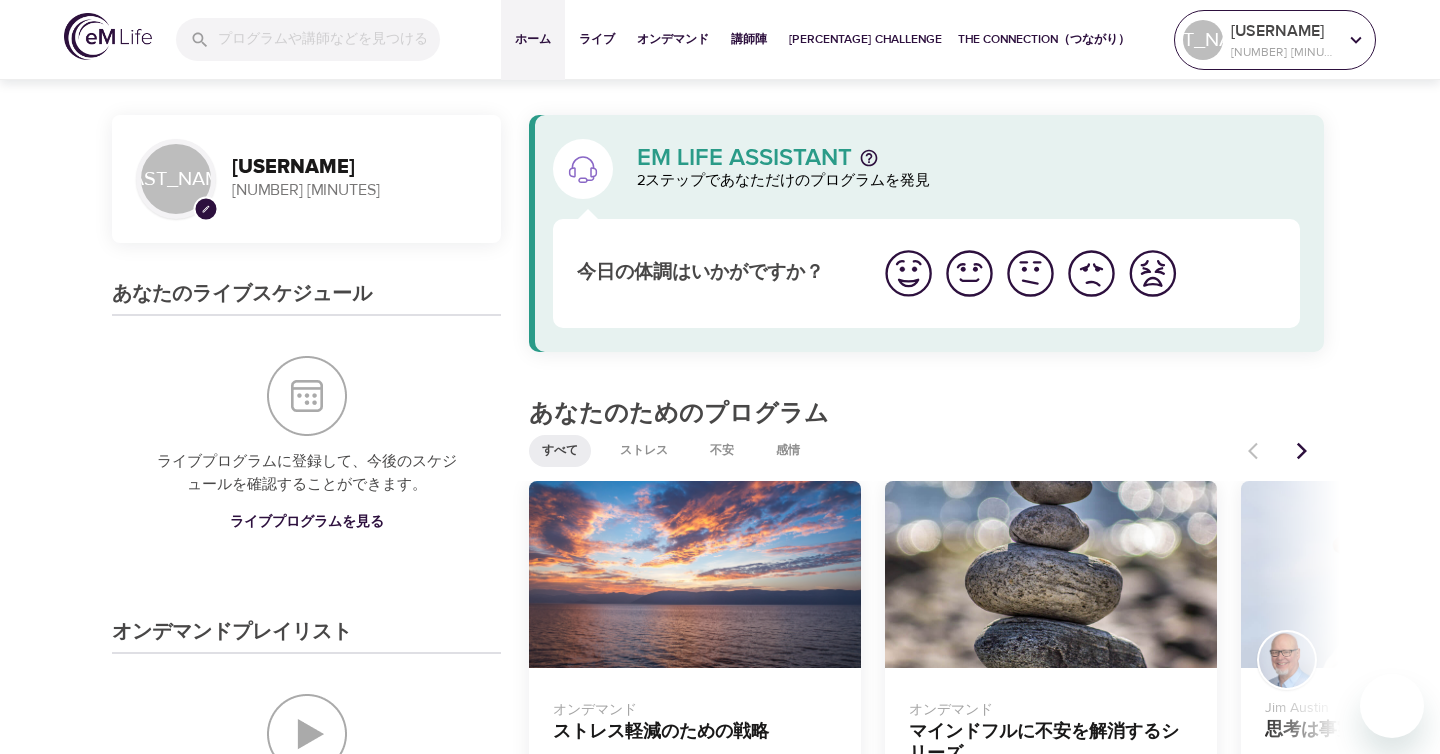 click on "[NUMBER] [MINUTES]" at bounding box center [1284, 52] 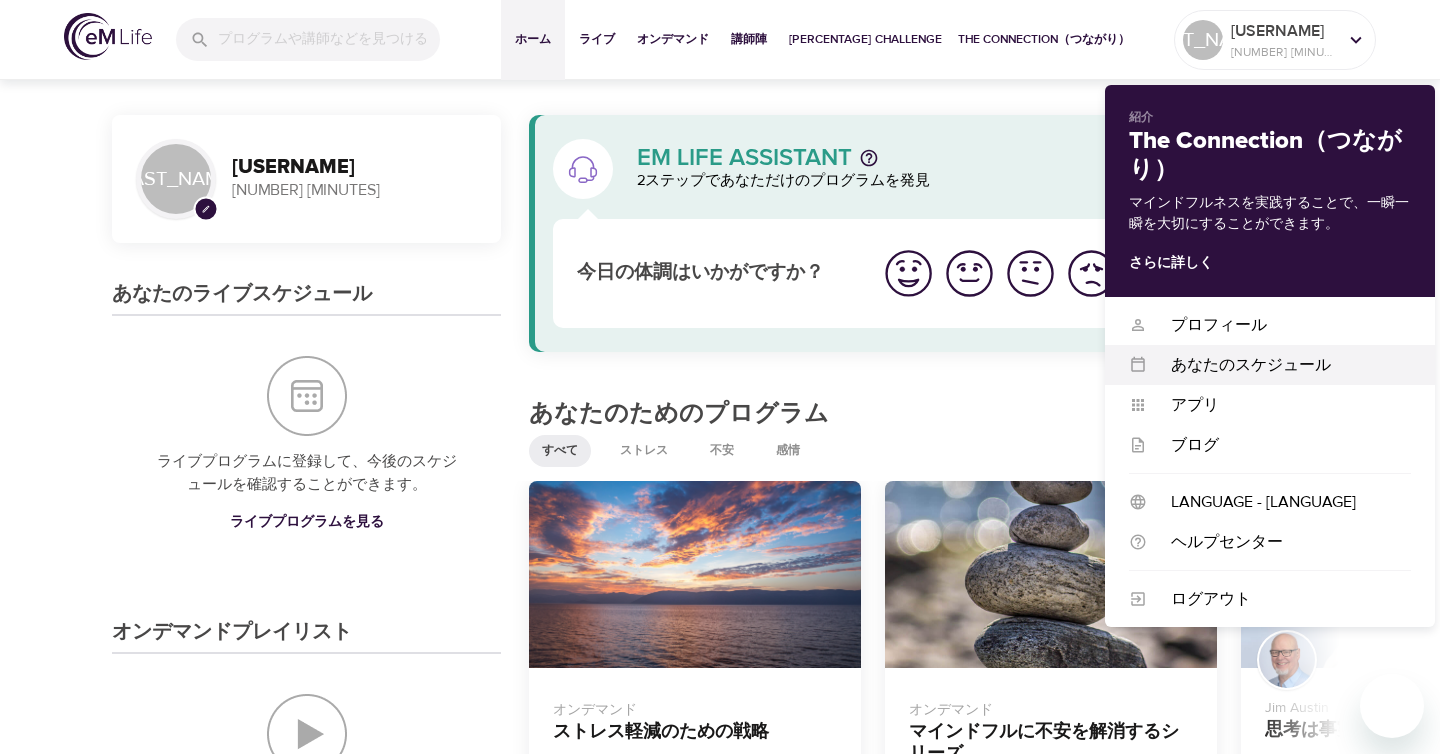 click on "あなたのスケジュール あなたのスケジュール" at bounding box center (1270, 365) 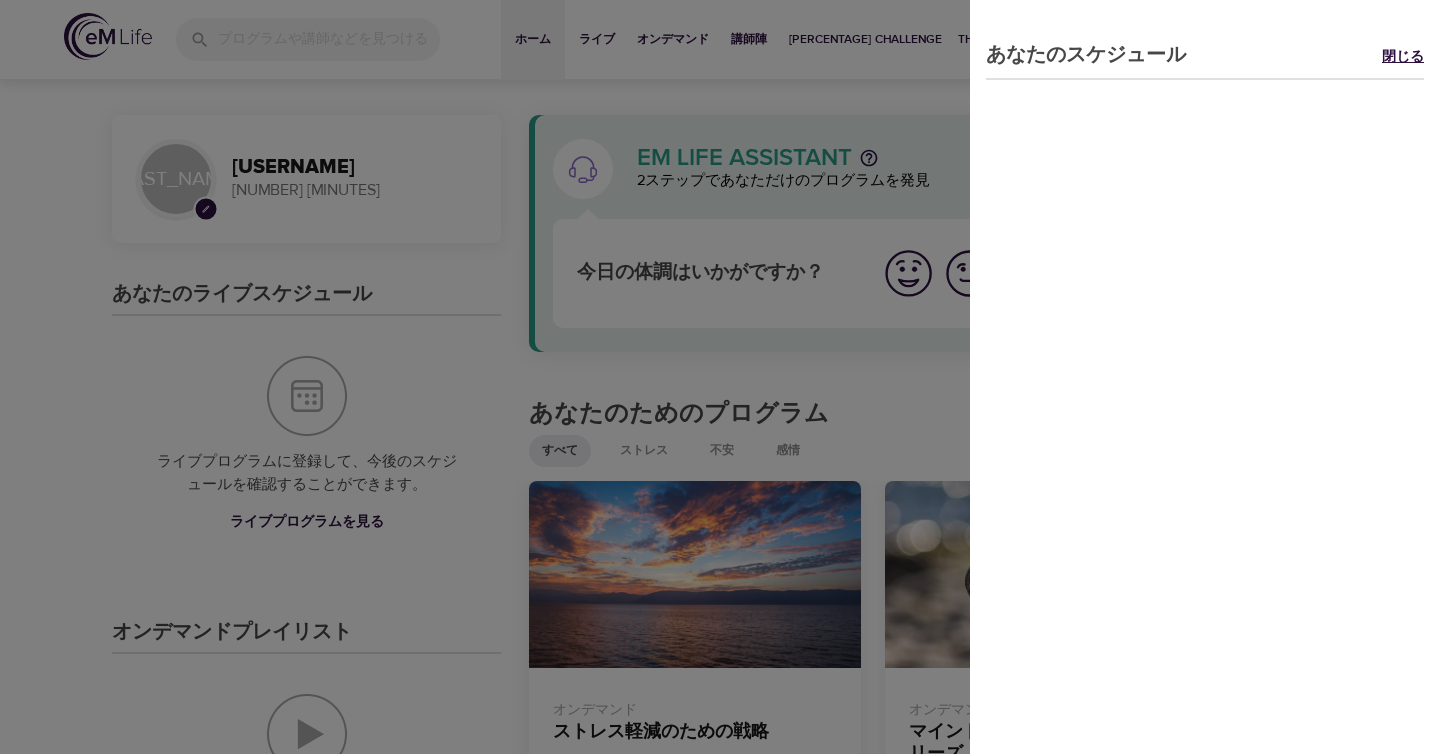click on "閉じる" at bounding box center (1411, 58) 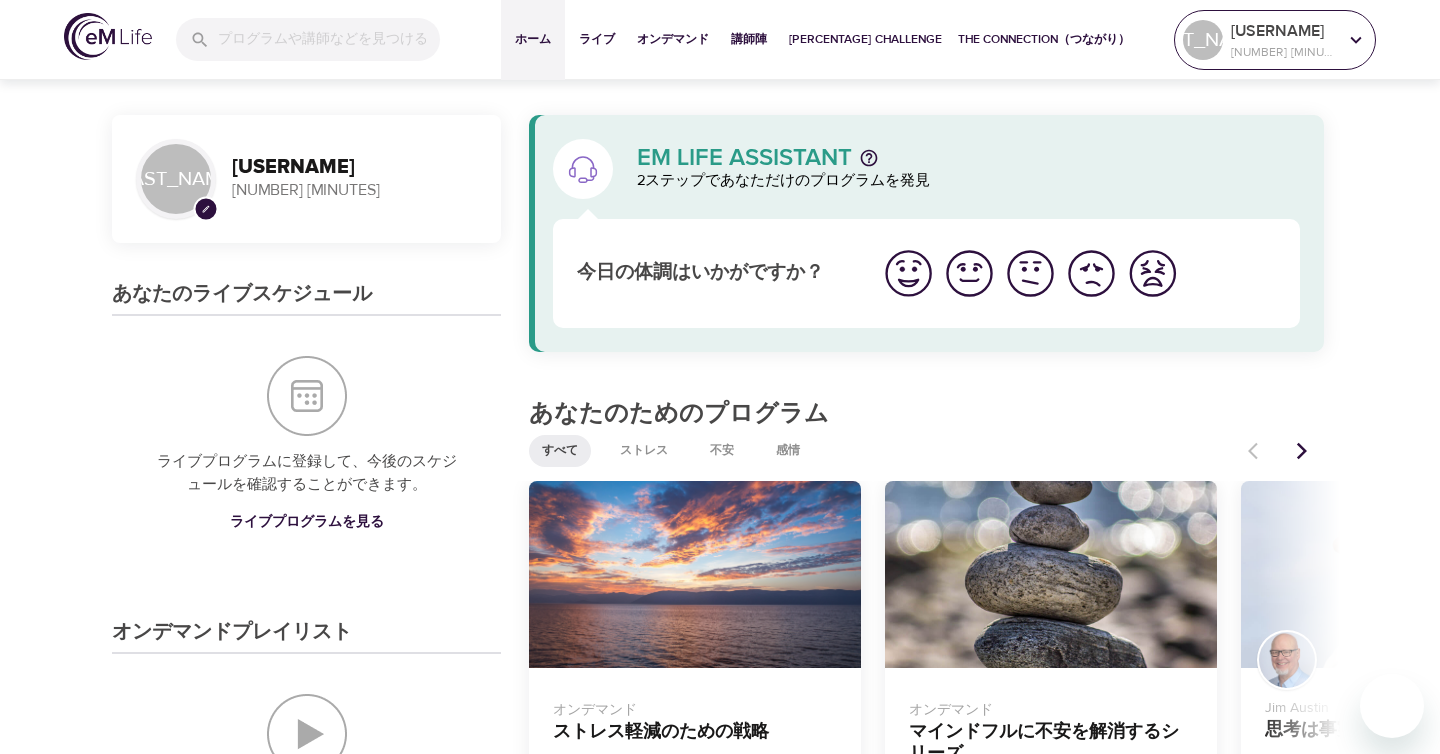 click at bounding box center [1356, 40] 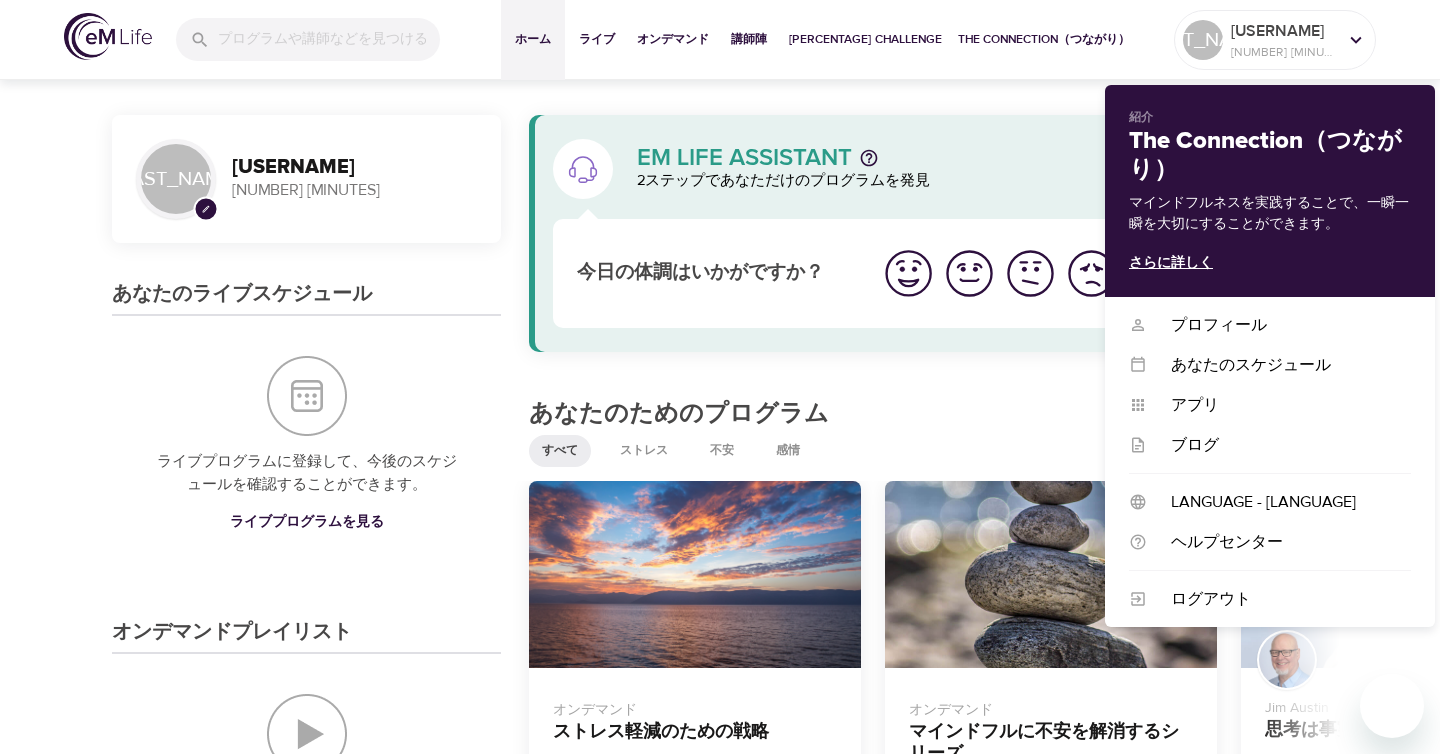 click on "さらに詳しく" at bounding box center (1171, 263) 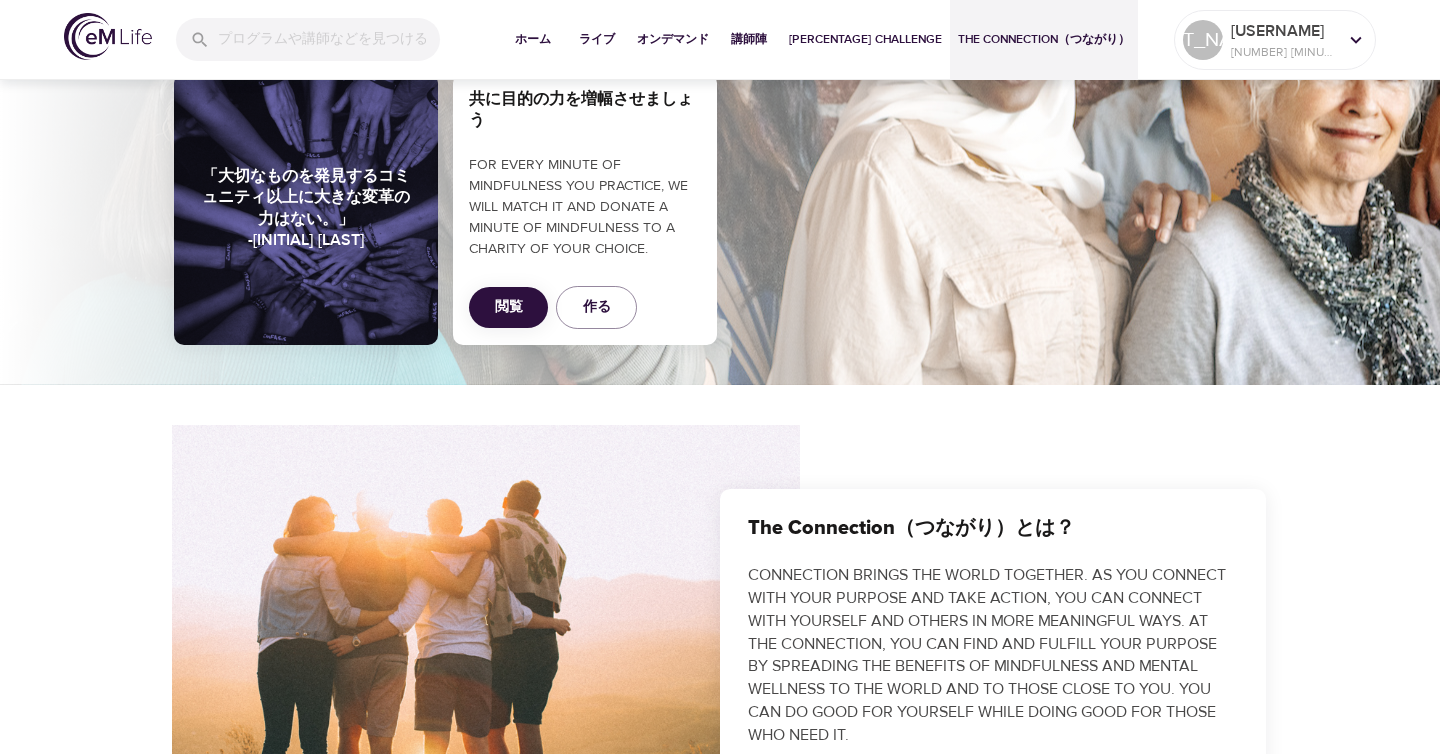 scroll, scrollTop: 0, scrollLeft: 0, axis: both 